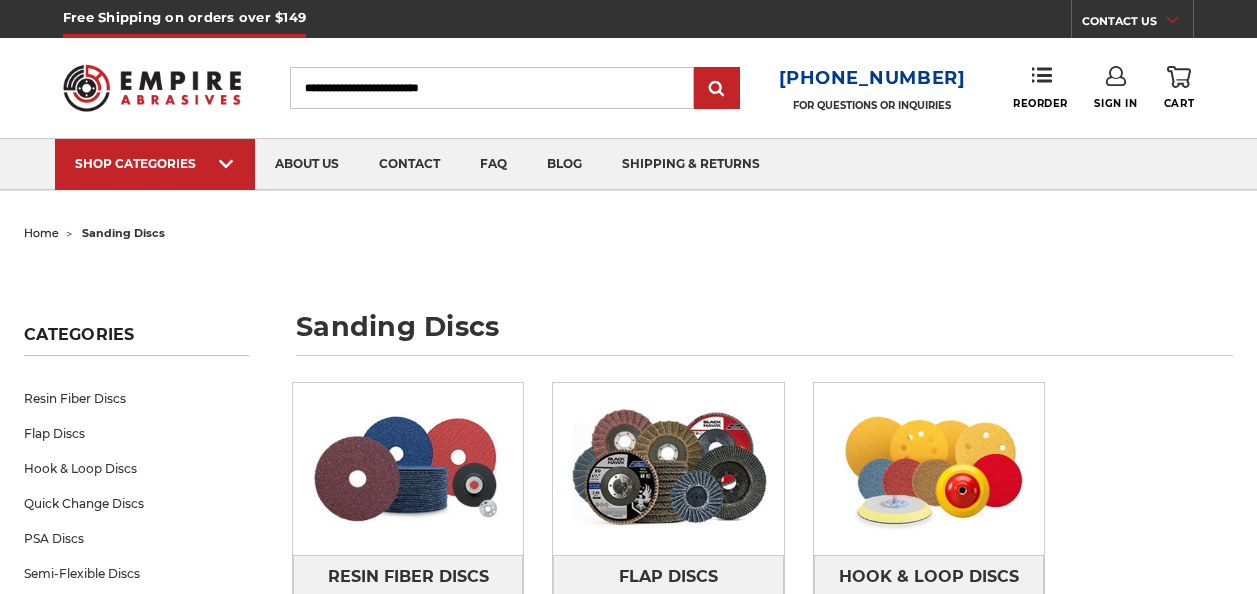 scroll, scrollTop: 0, scrollLeft: 0, axis: both 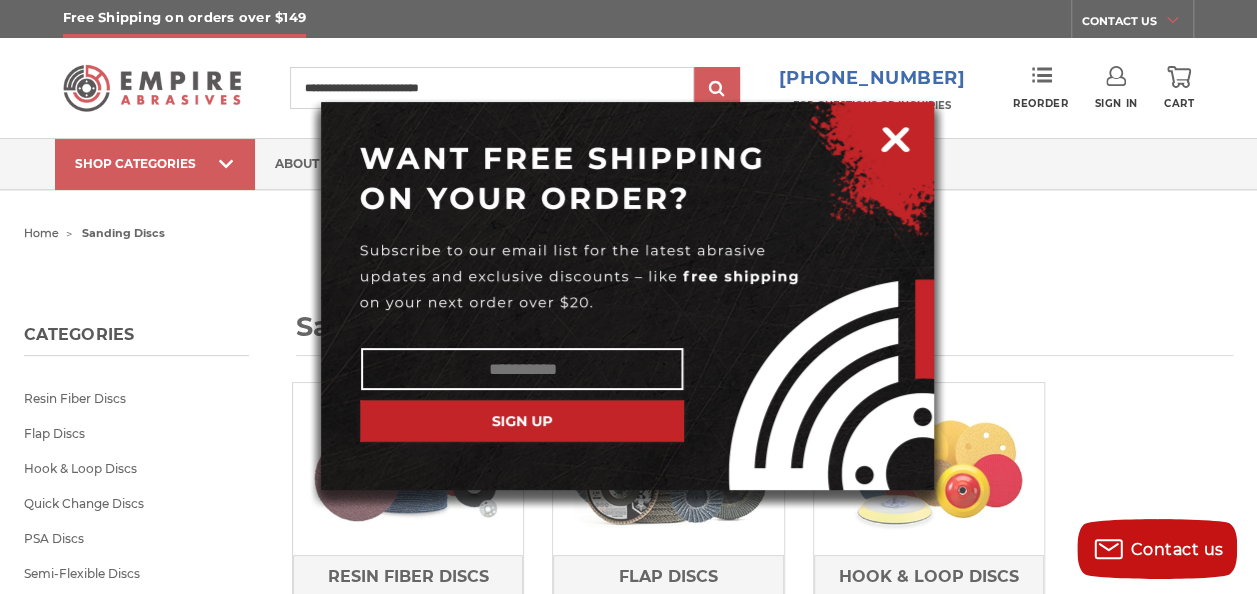 click at bounding box center [628, 297] 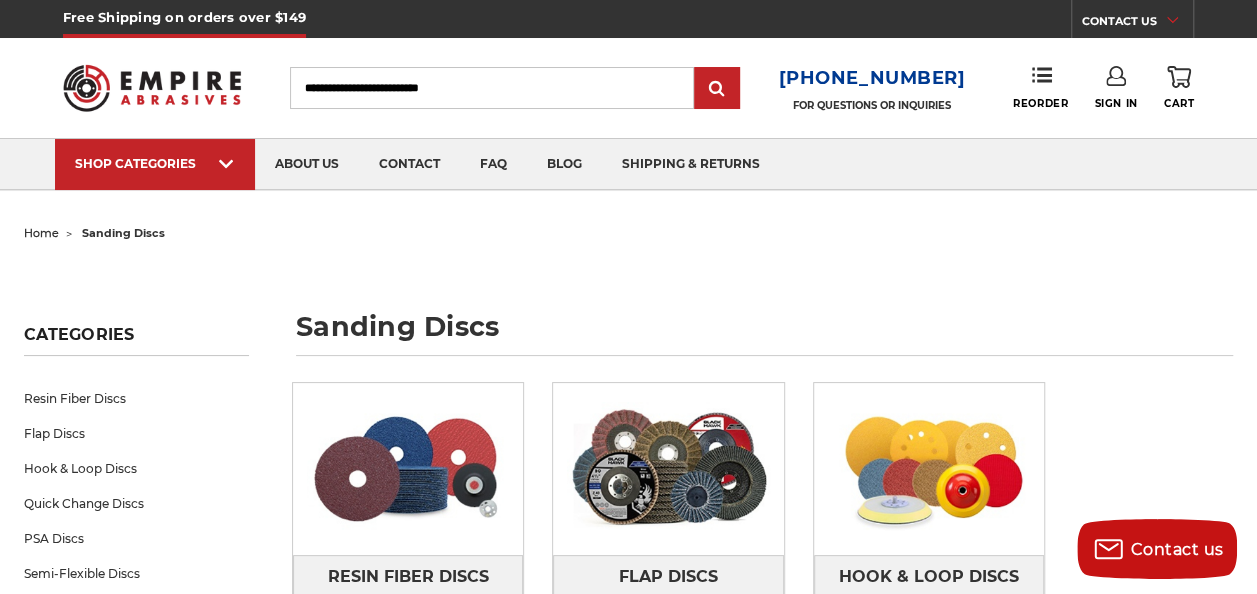 click on "Search" at bounding box center (492, 88) 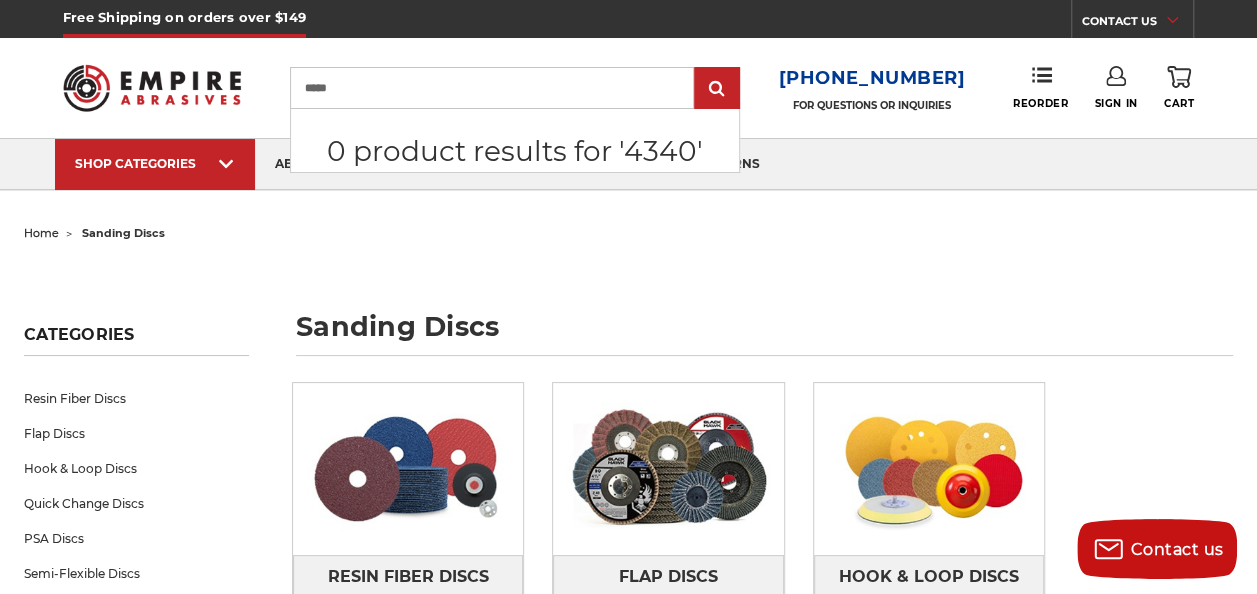 type on "*****" 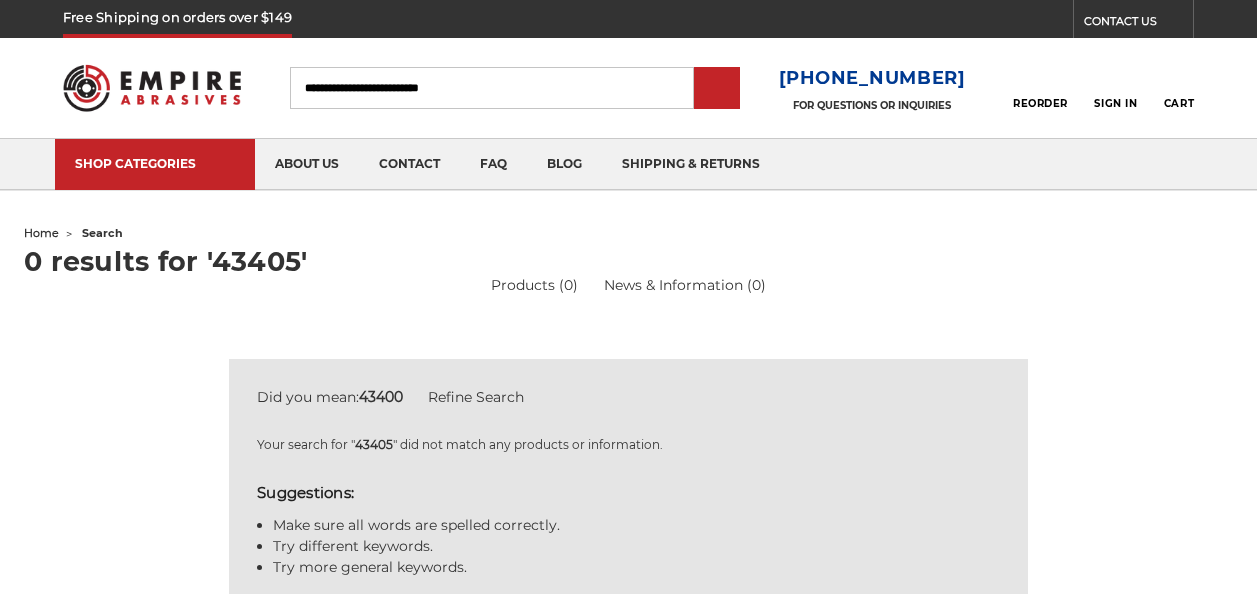 scroll, scrollTop: 0, scrollLeft: 0, axis: both 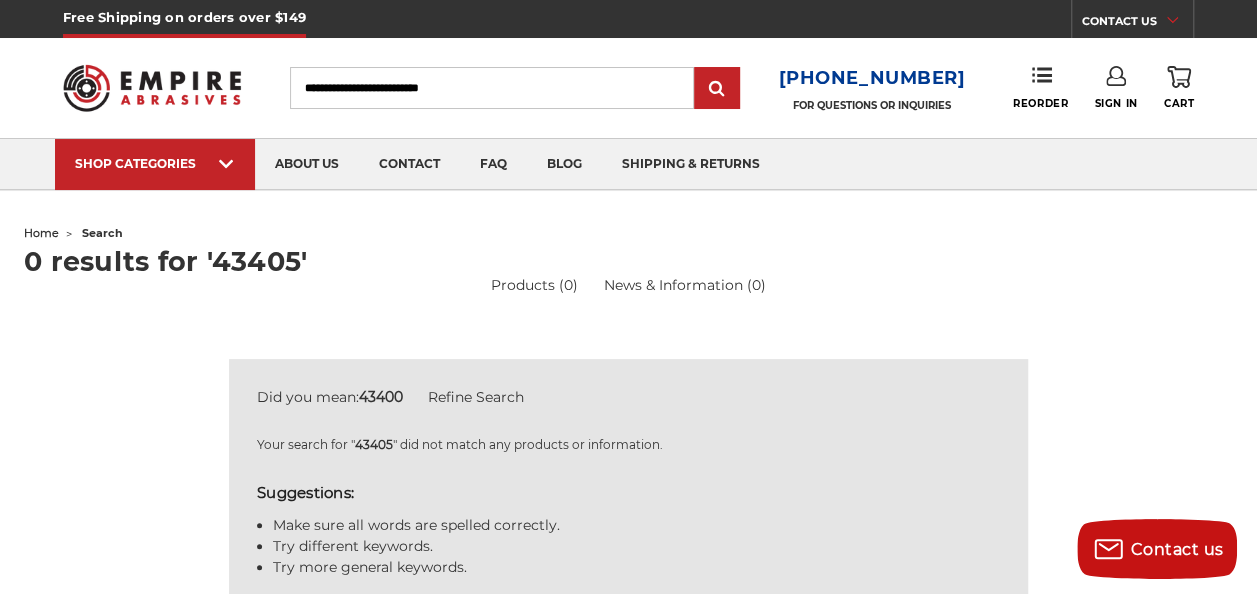 click on "Search" at bounding box center (492, 88) 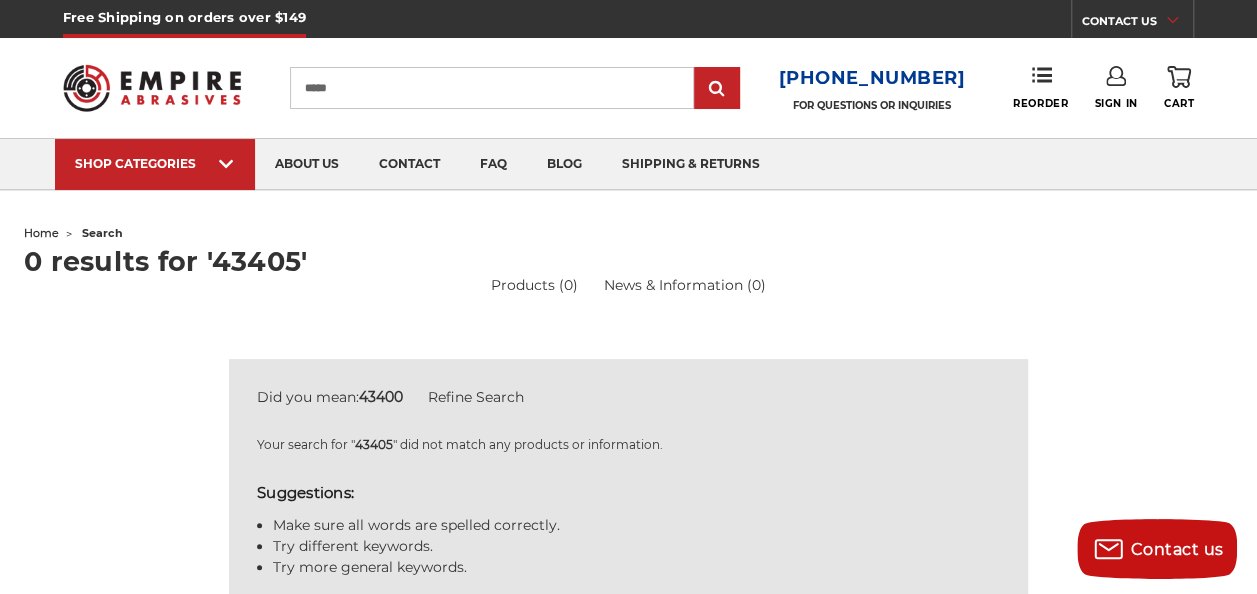 type on "*****" 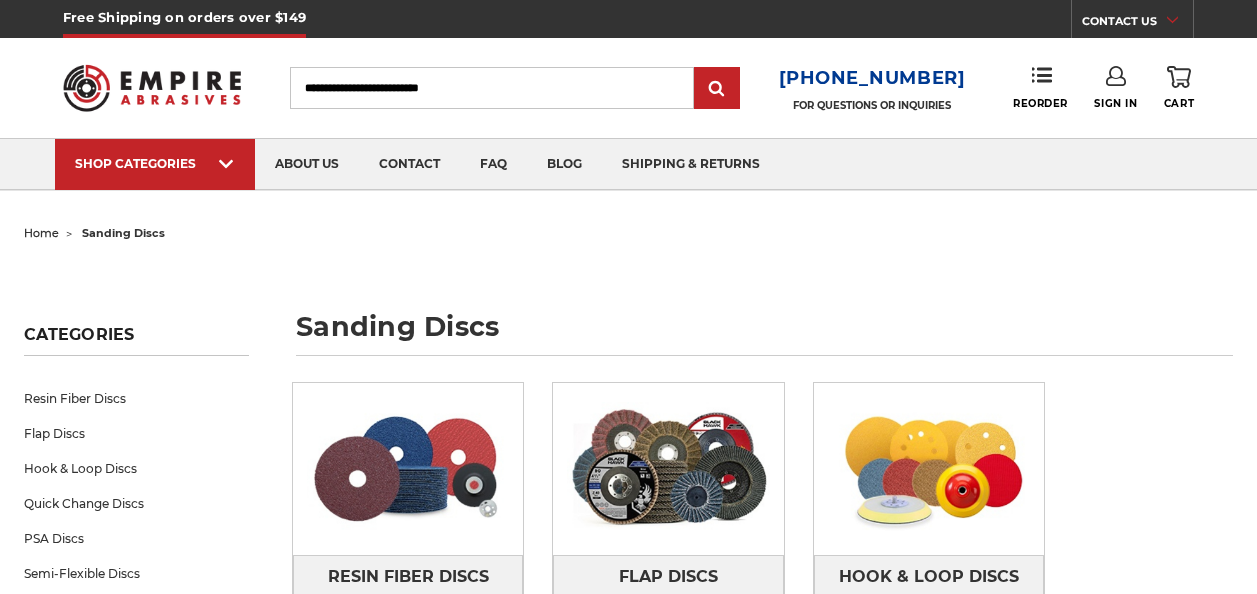 scroll, scrollTop: 0, scrollLeft: 0, axis: both 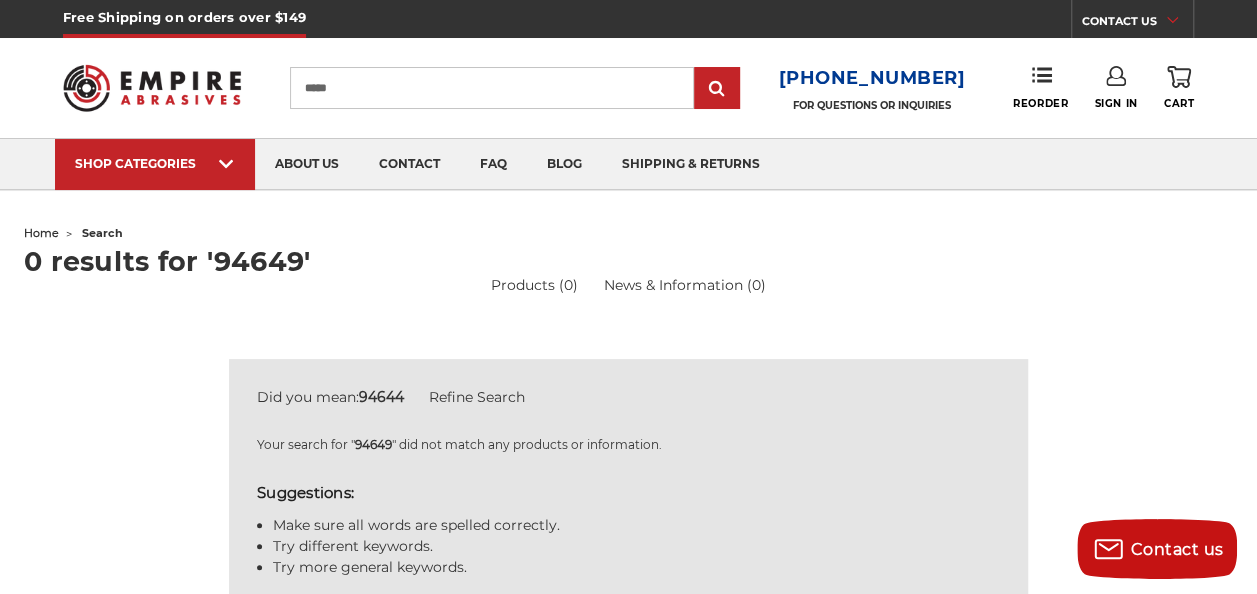 type on "*****" 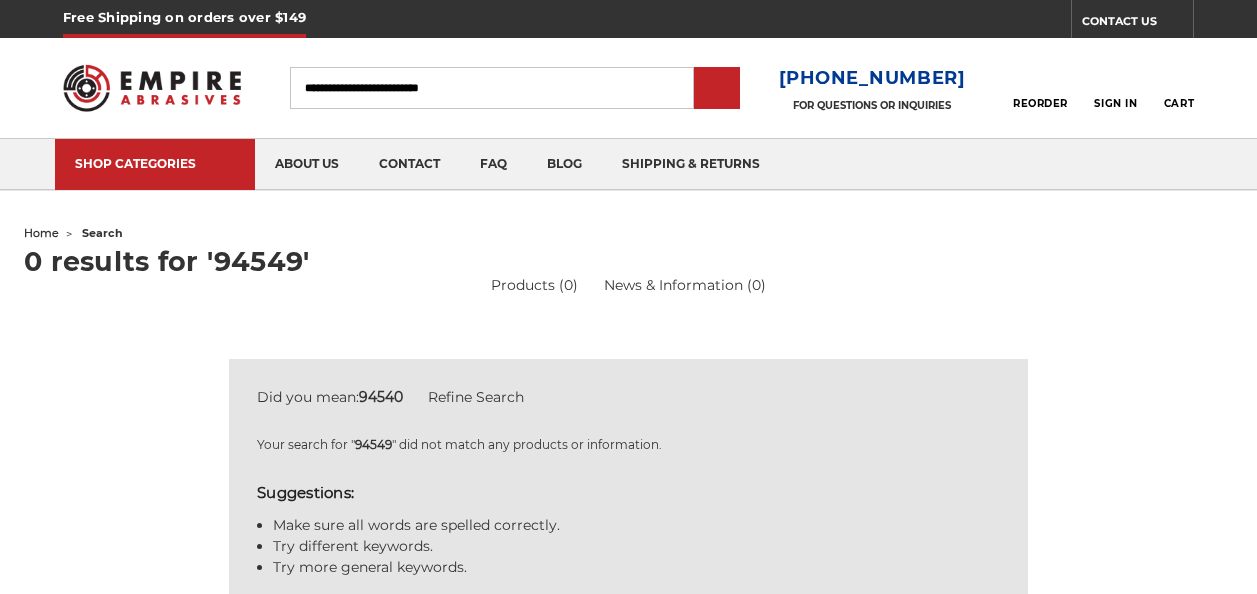 scroll, scrollTop: 0, scrollLeft: 0, axis: both 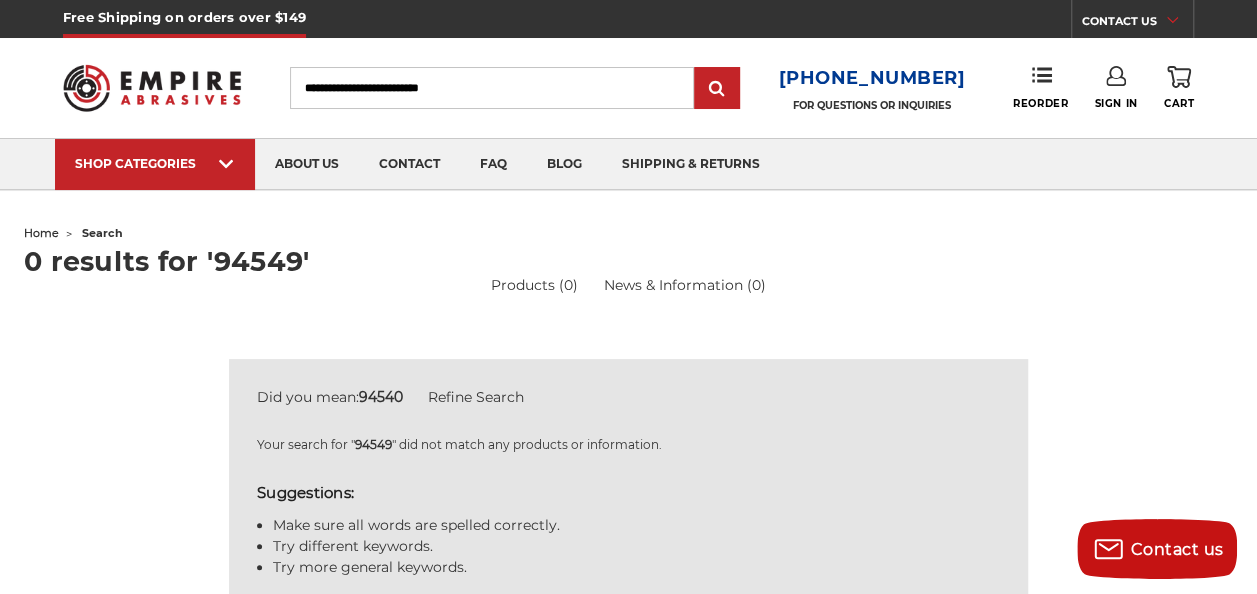 click on "Search" at bounding box center [492, 88] 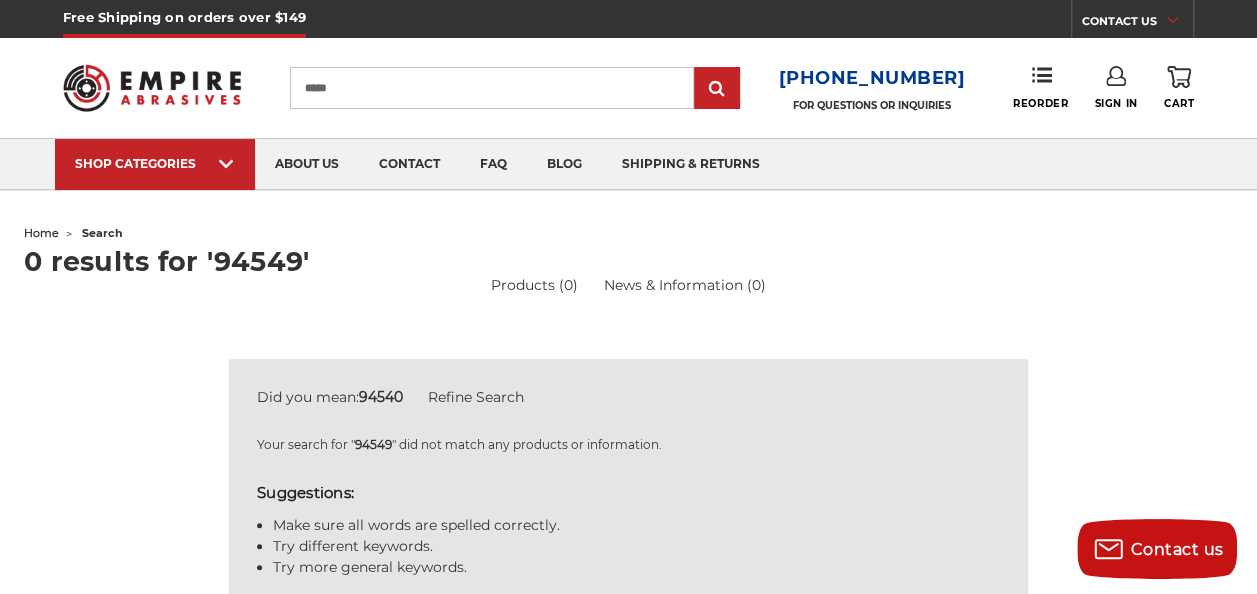 type on "*****" 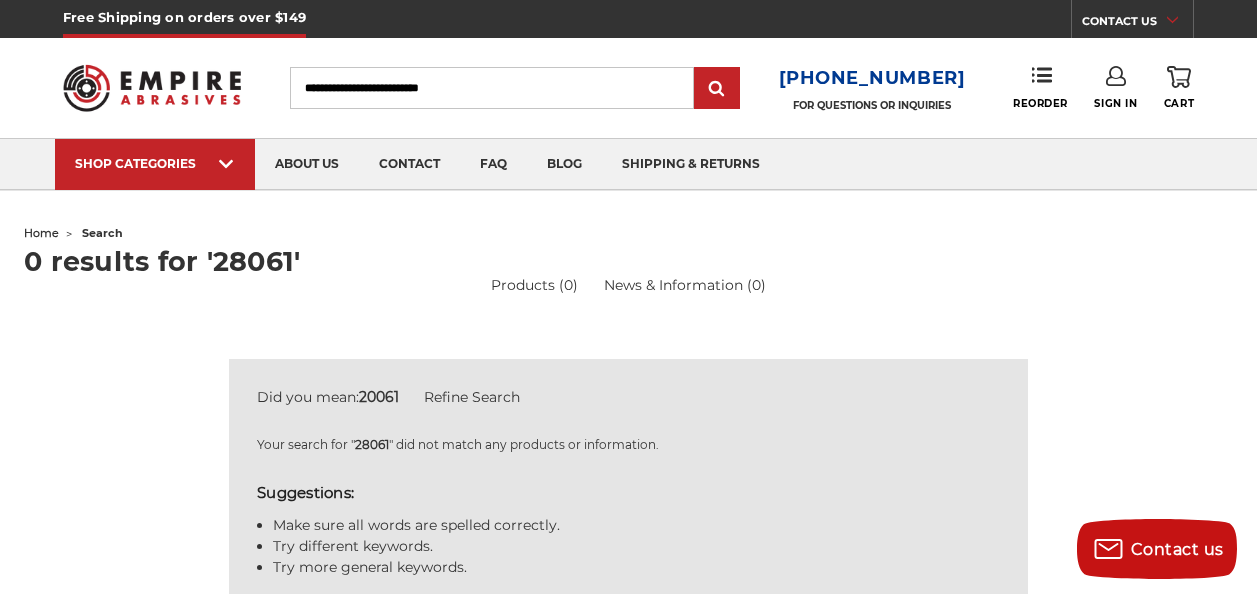 scroll, scrollTop: 0, scrollLeft: 0, axis: both 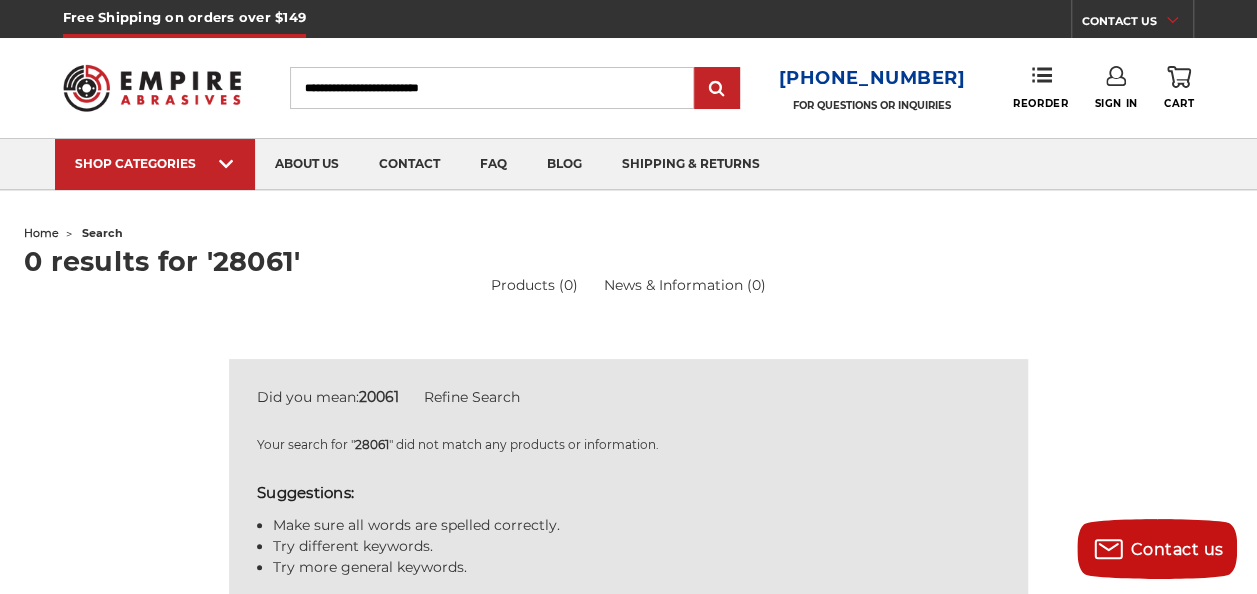 click on "Search" at bounding box center [492, 88] 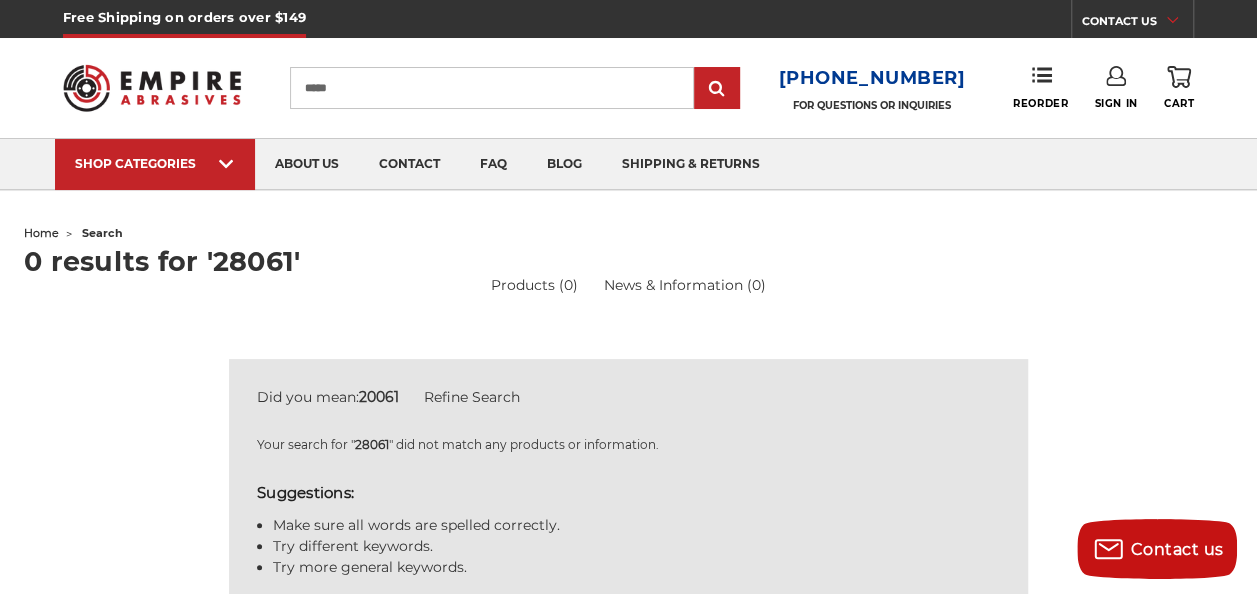 type on "*****" 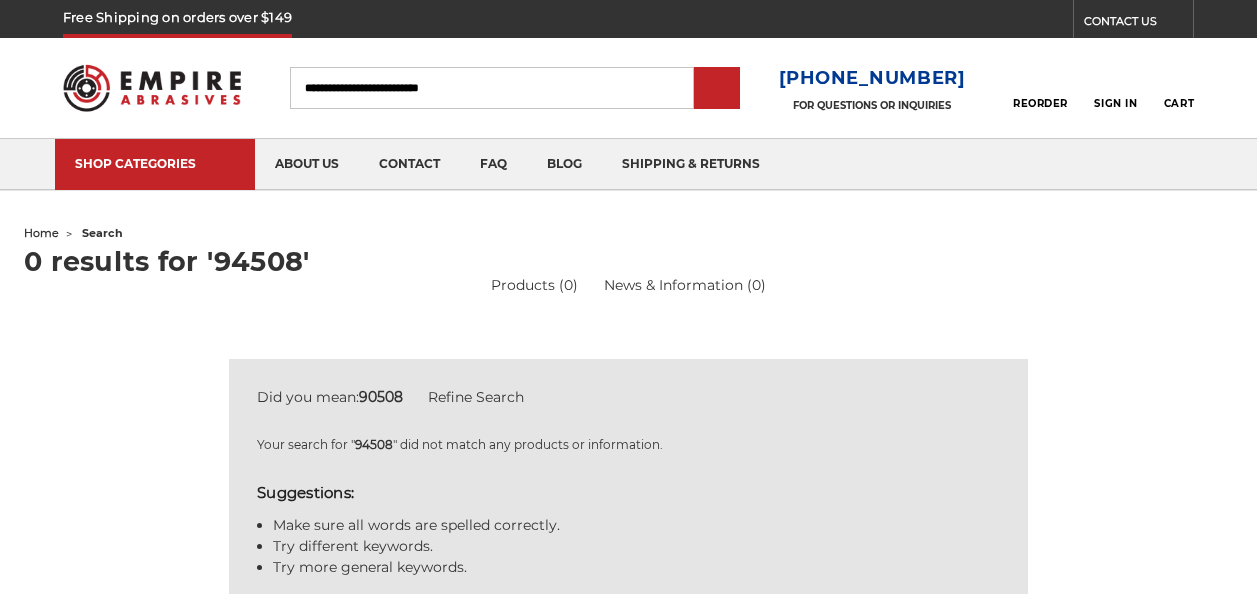 scroll, scrollTop: 0, scrollLeft: 0, axis: both 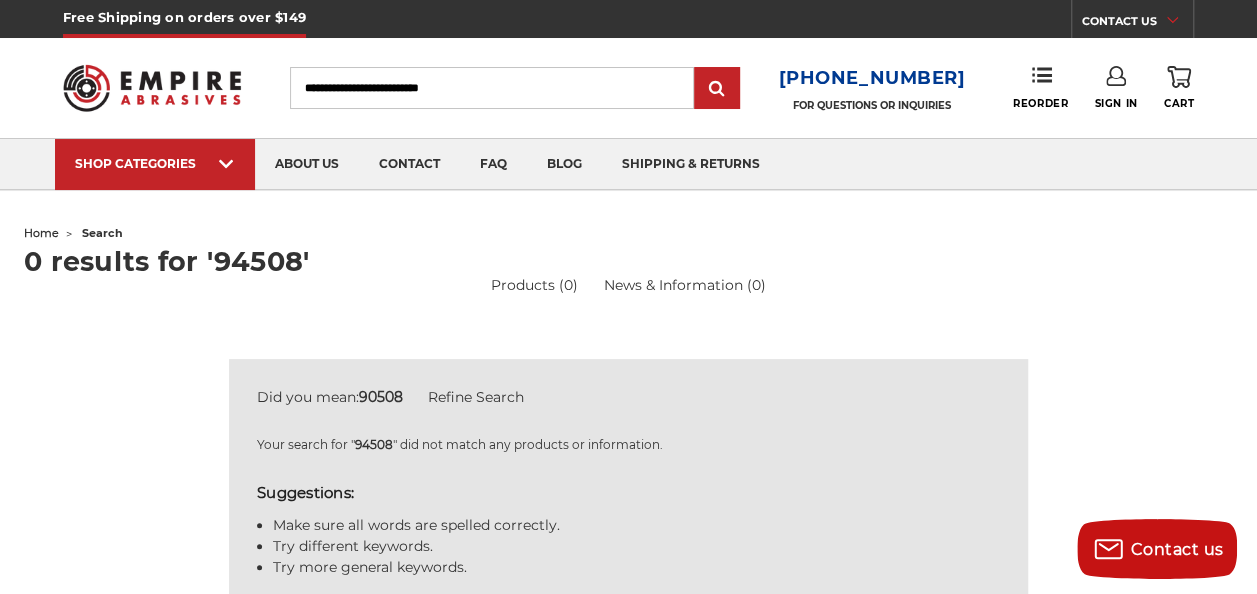 click on "Search" at bounding box center [492, 88] 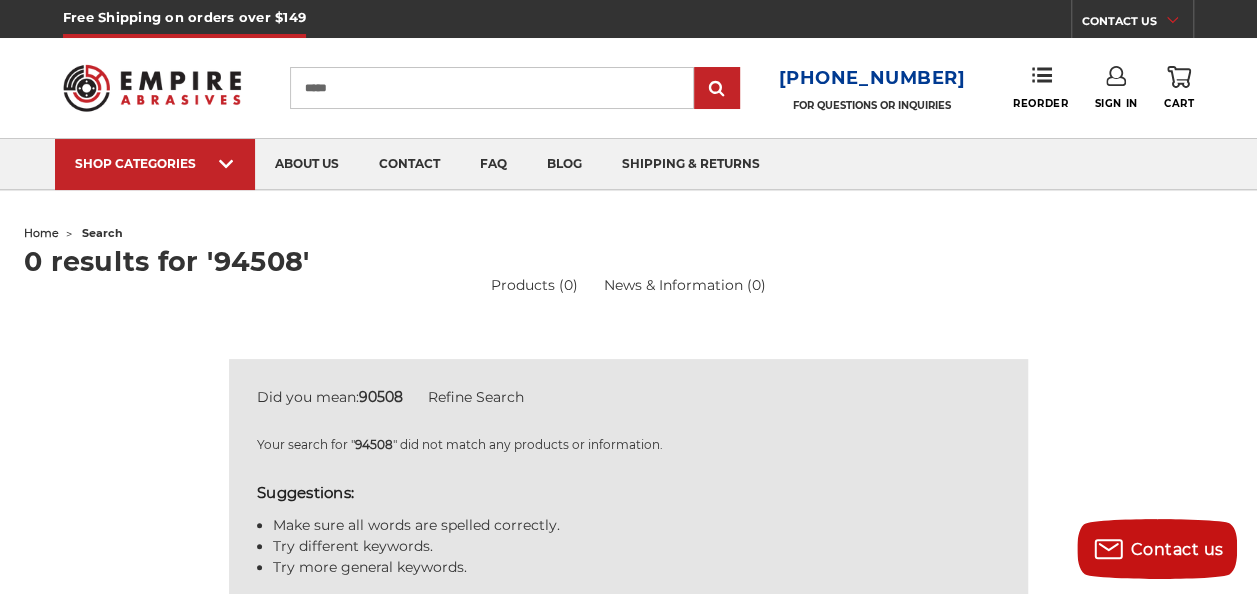 type on "*****" 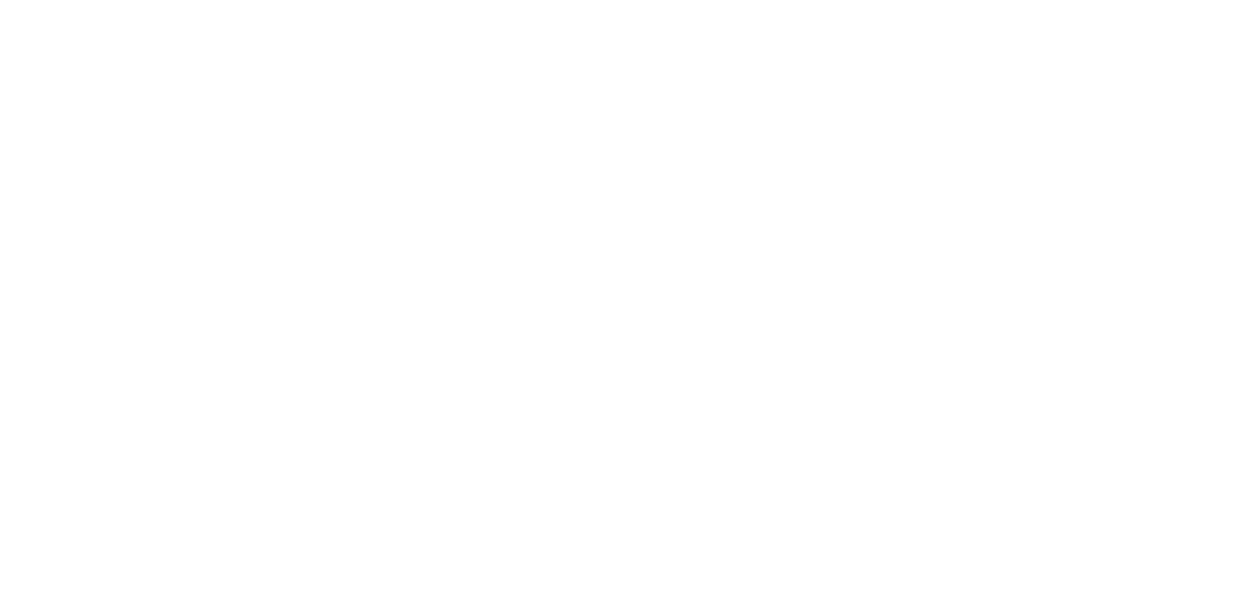 scroll, scrollTop: 0, scrollLeft: 0, axis: both 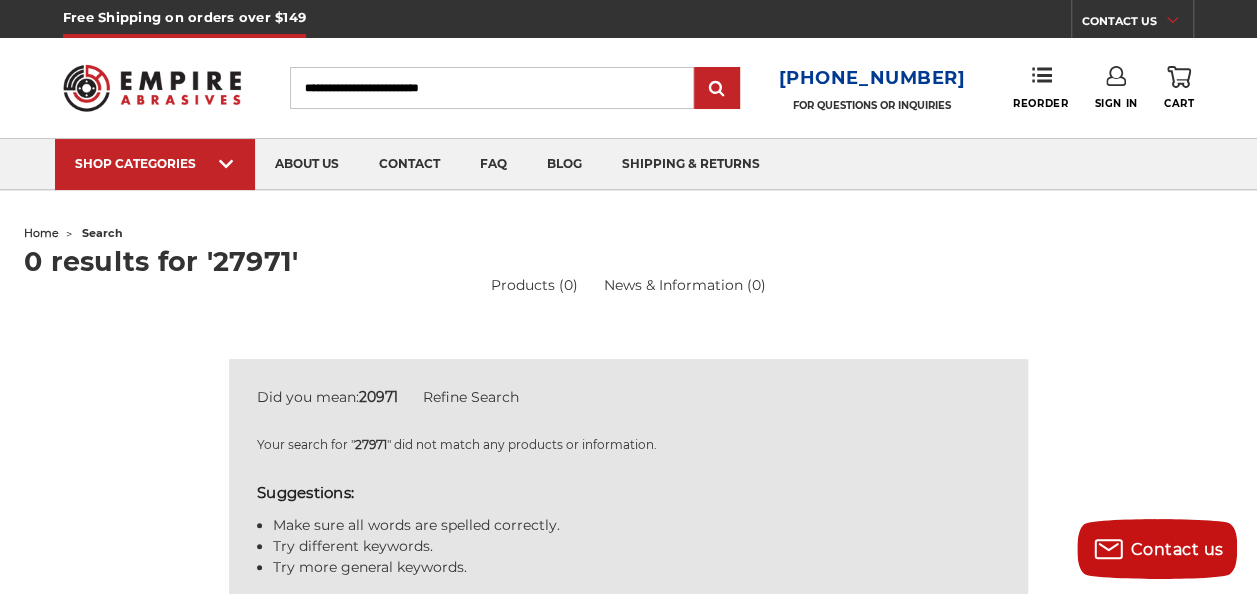 click on "Search" at bounding box center (492, 88) 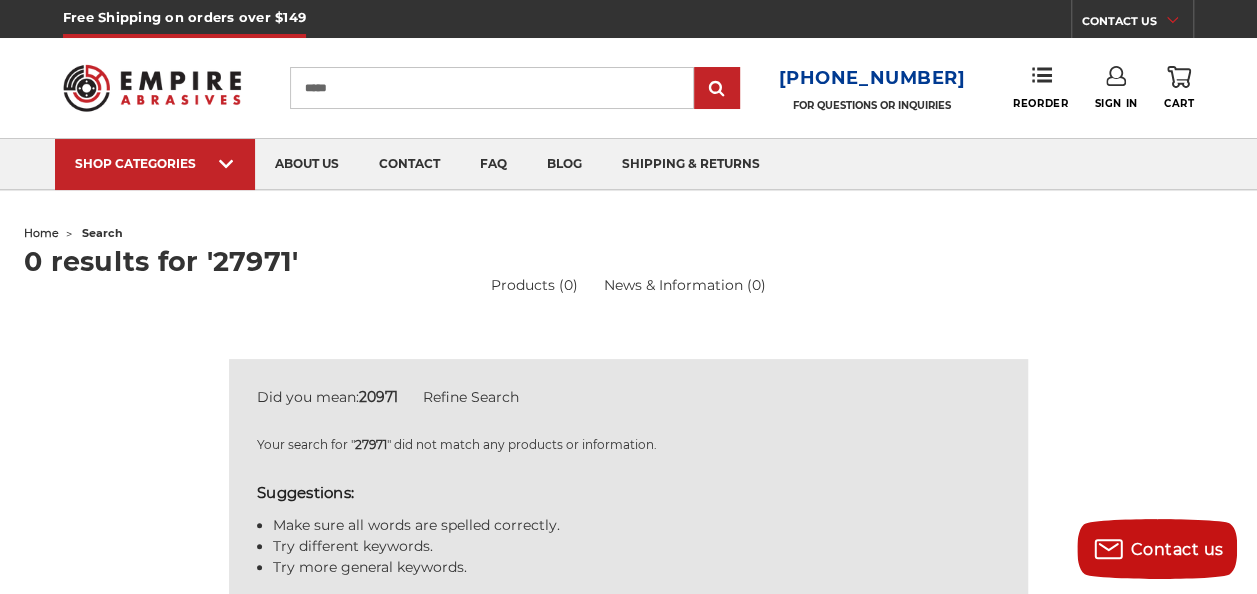 type on "*****" 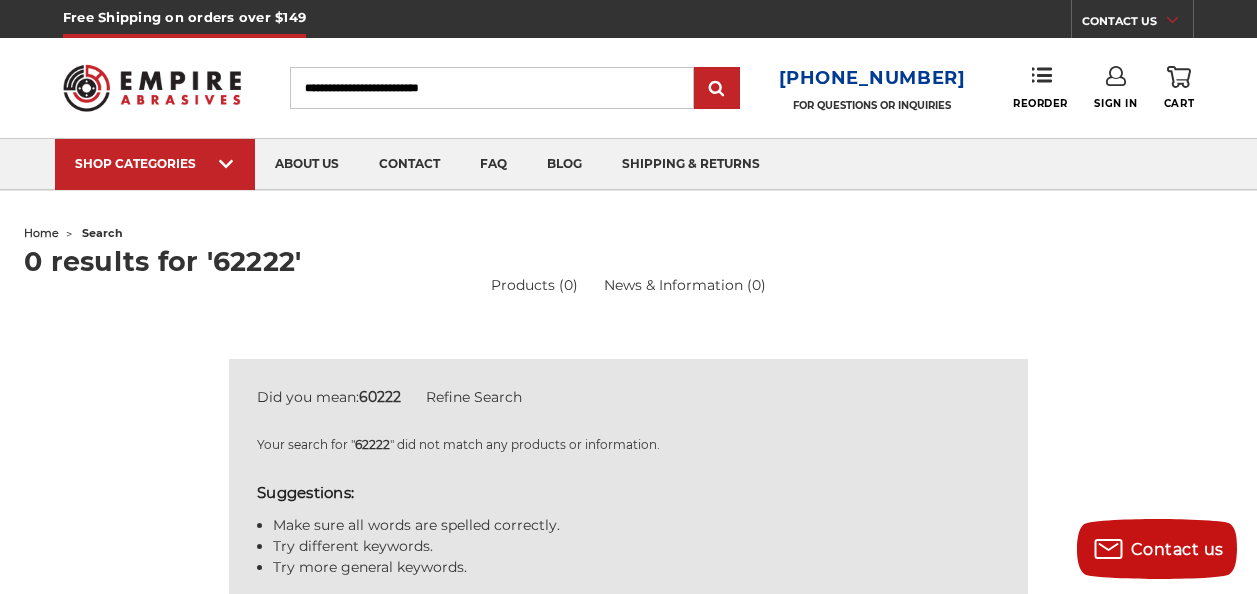 scroll, scrollTop: 0, scrollLeft: 0, axis: both 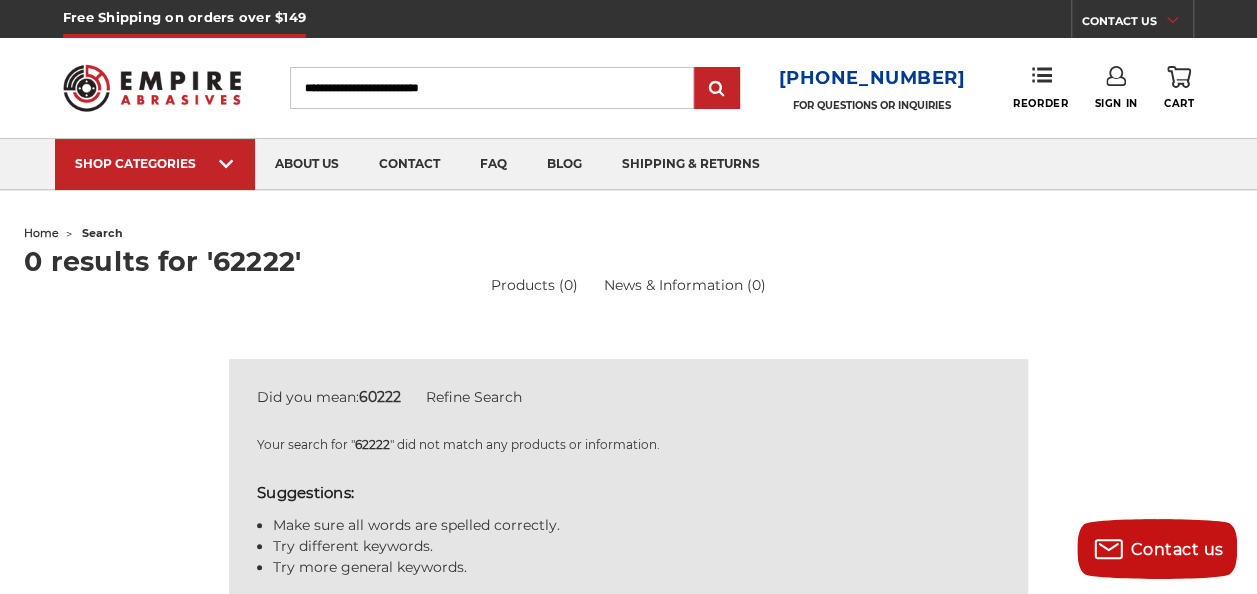 click on "Search" at bounding box center (492, 88) 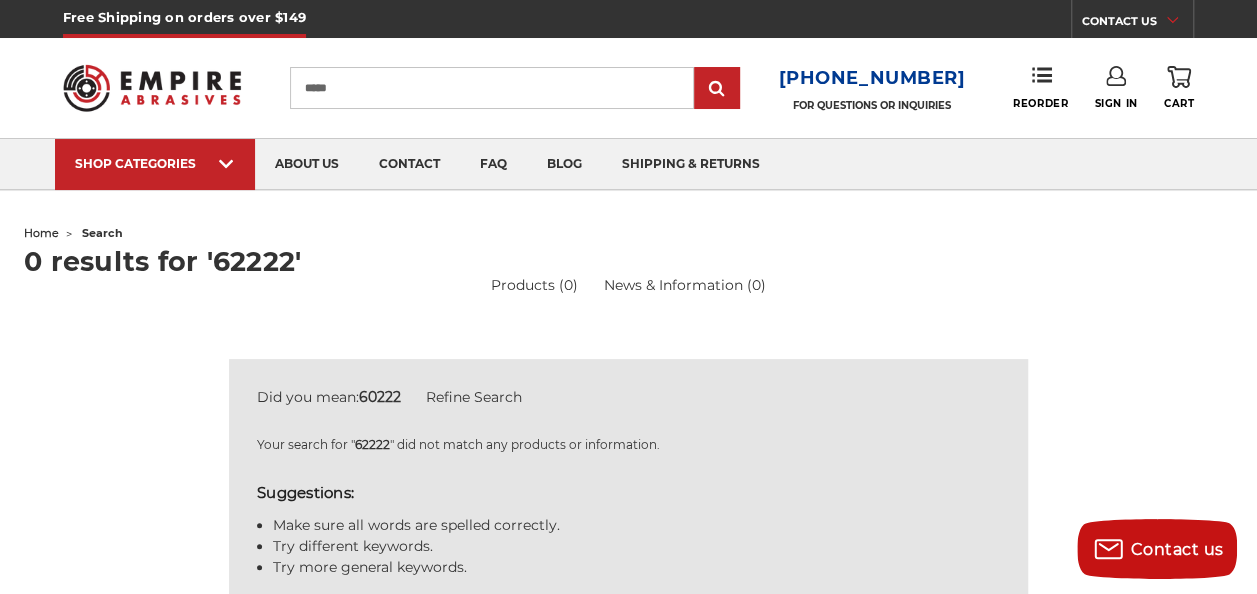 type on "*****" 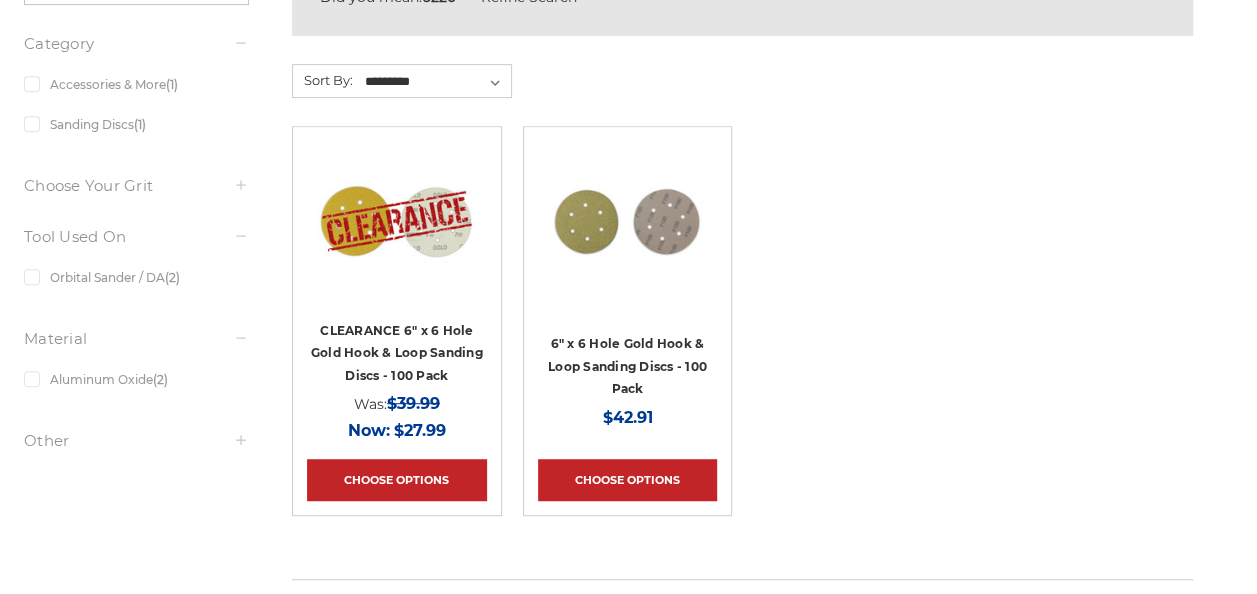 scroll, scrollTop: 4, scrollLeft: 0, axis: vertical 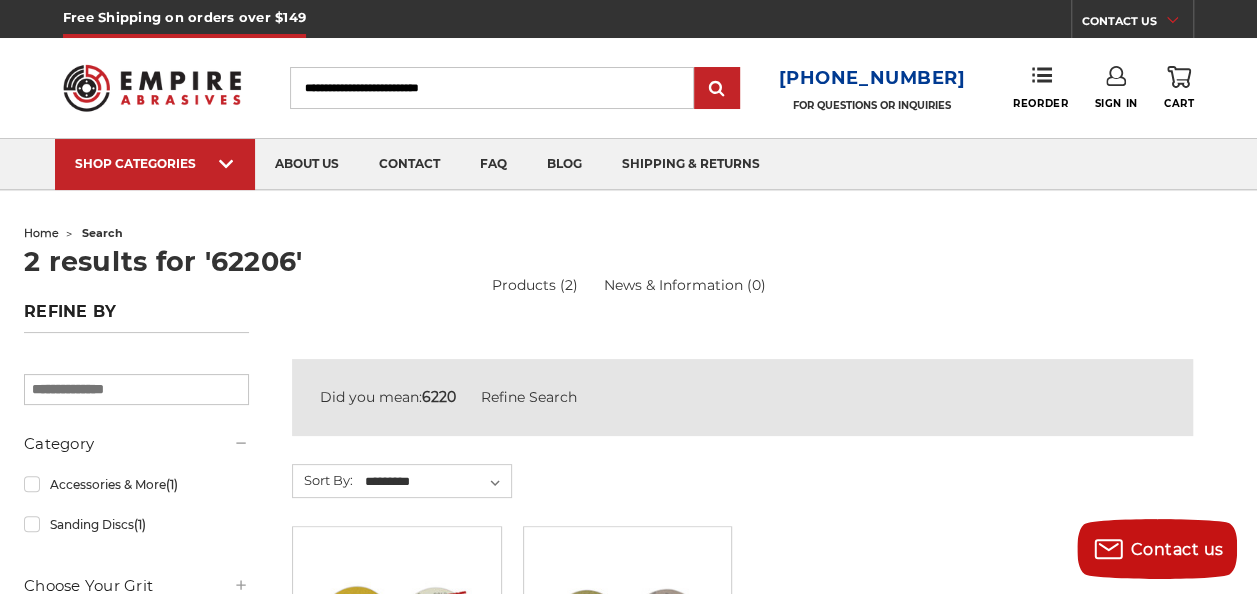 click on "Search" at bounding box center [492, 88] 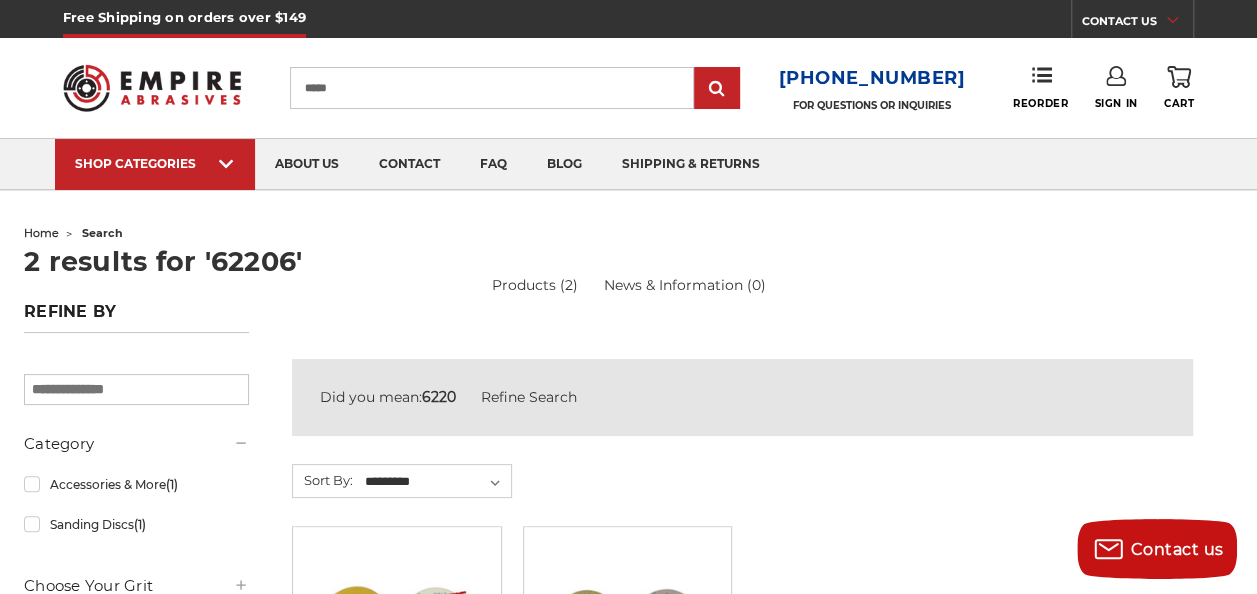 type on "*****" 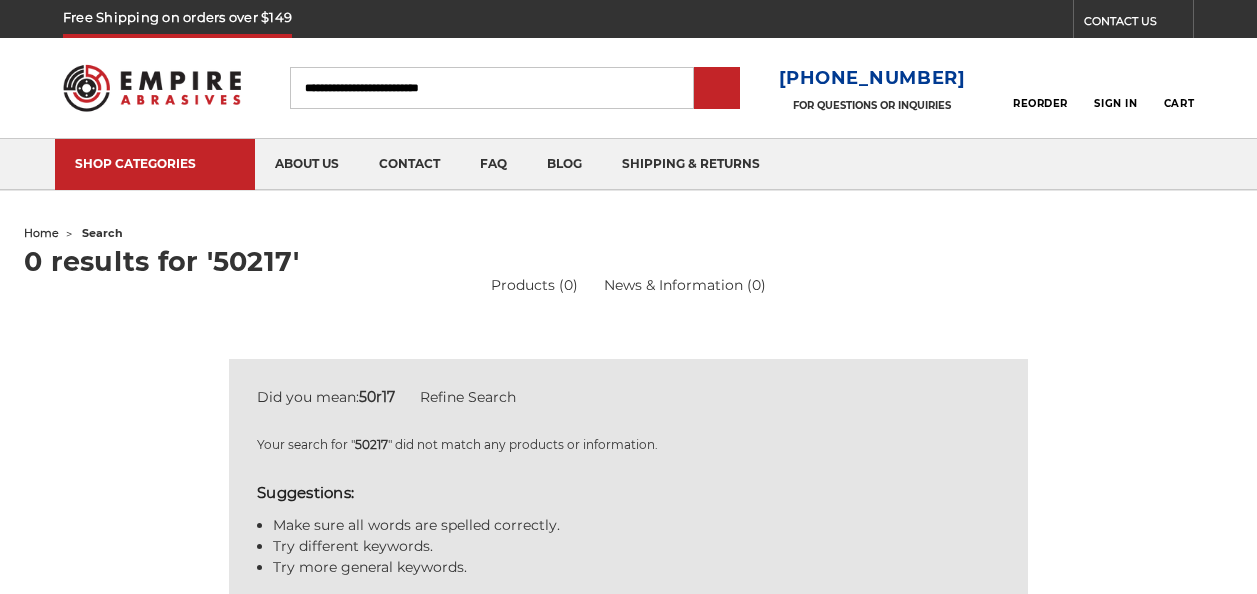 scroll, scrollTop: 0, scrollLeft: 0, axis: both 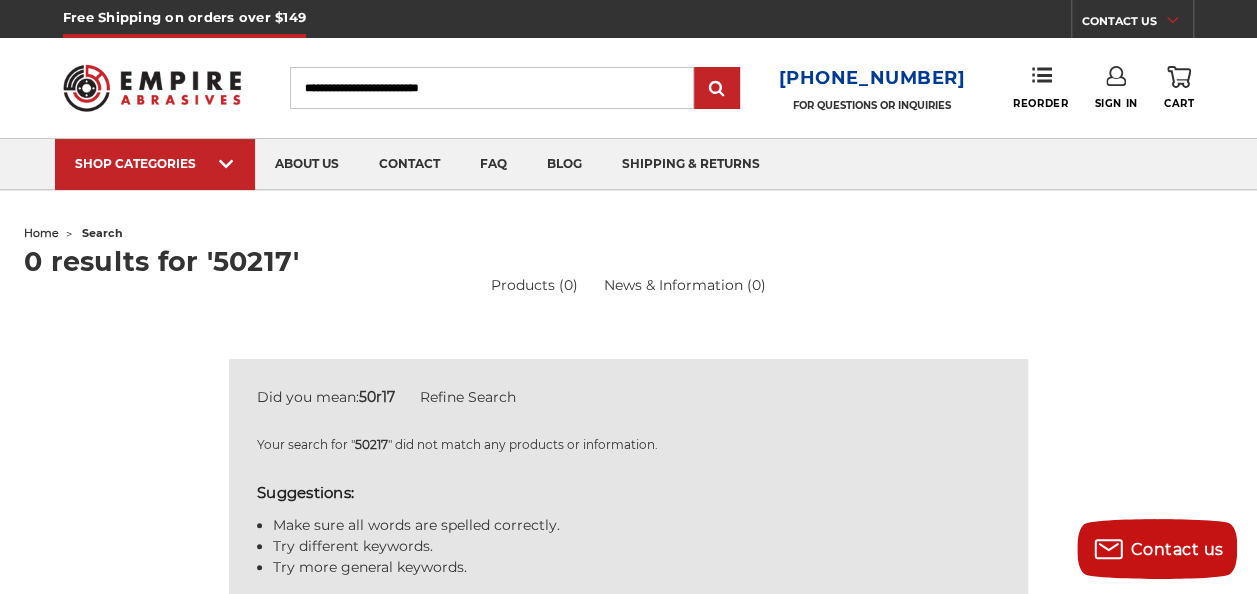 click on "Search" at bounding box center (492, 88) 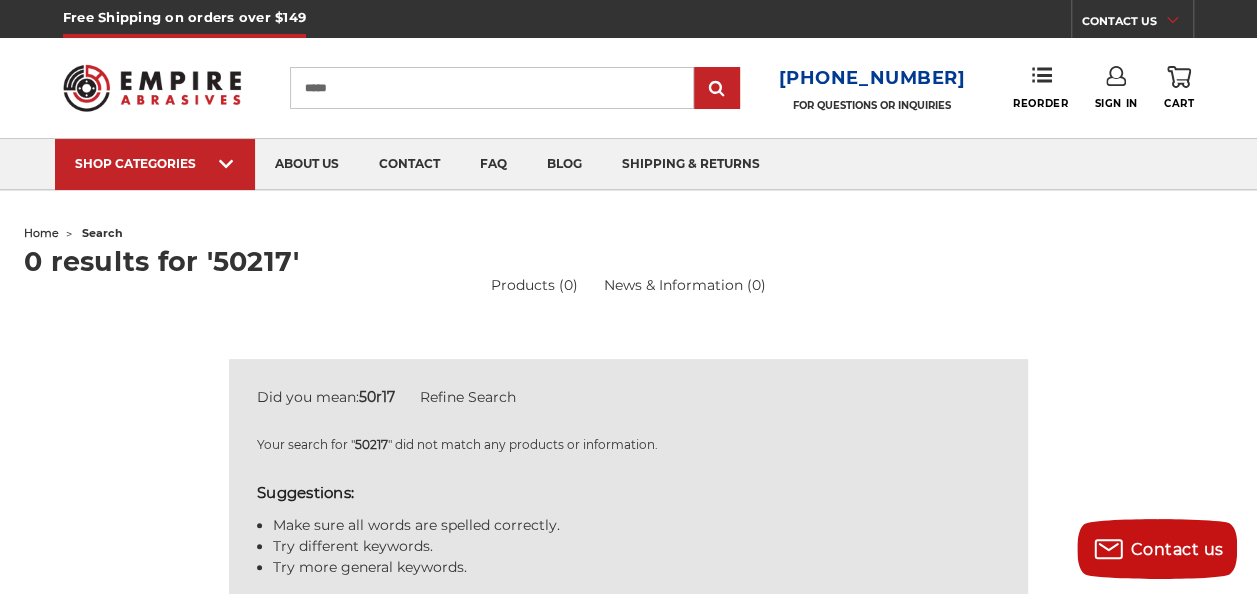 type on "*****" 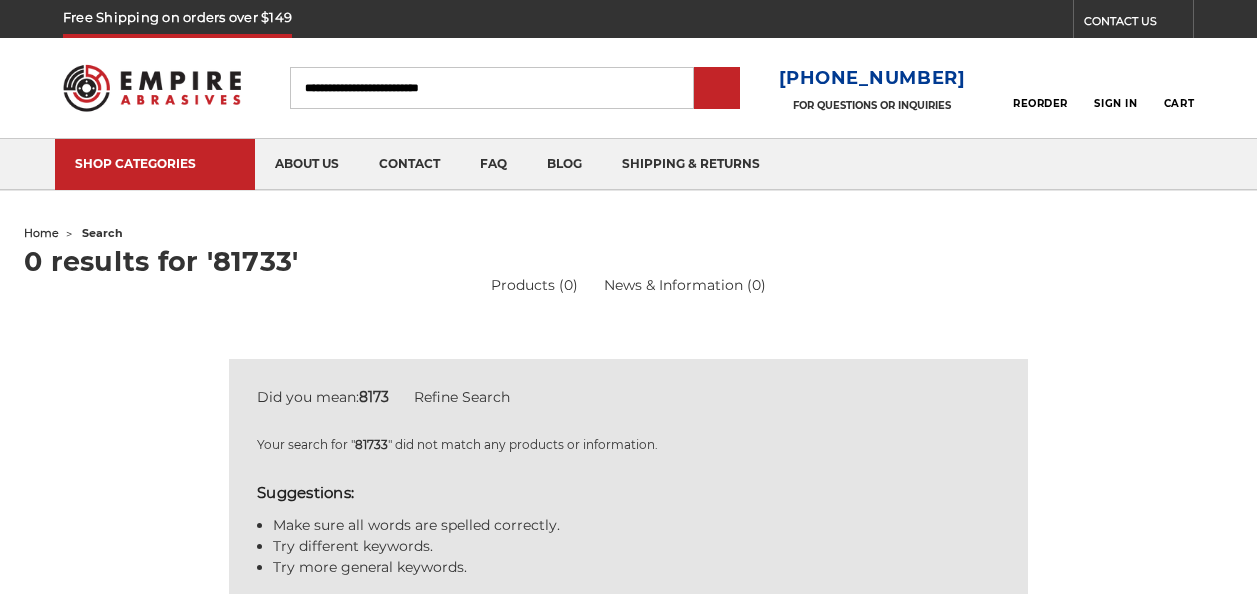 scroll, scrollTop: 0, scrollLeft: 0, axis: both 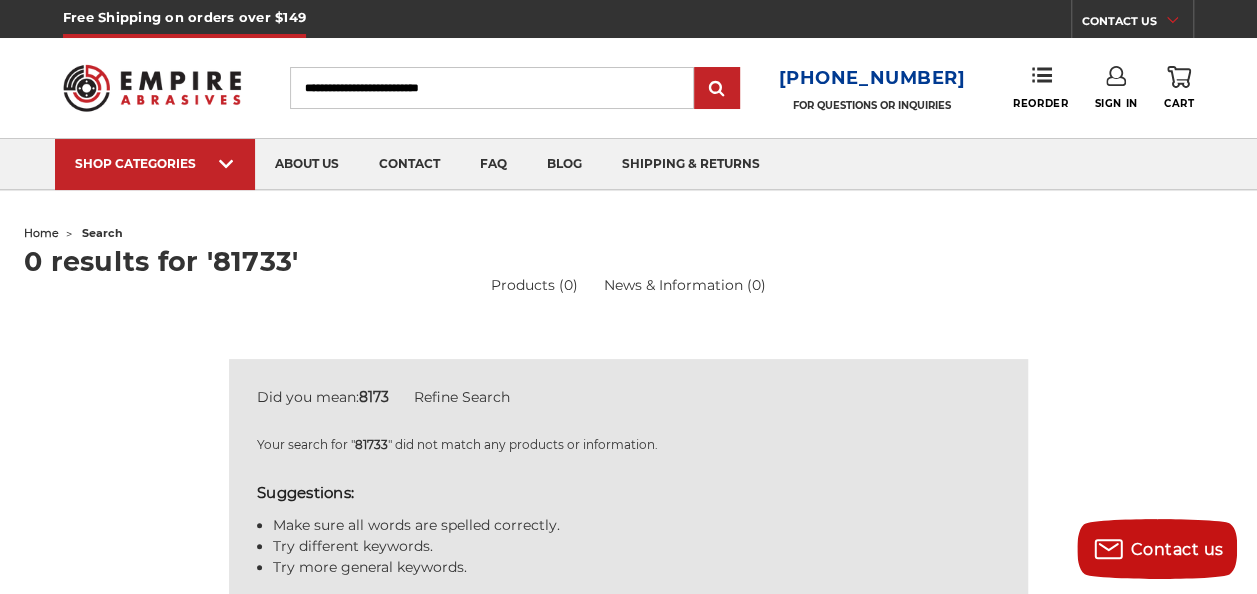 click on "Search" at bounding box center (492, 88) 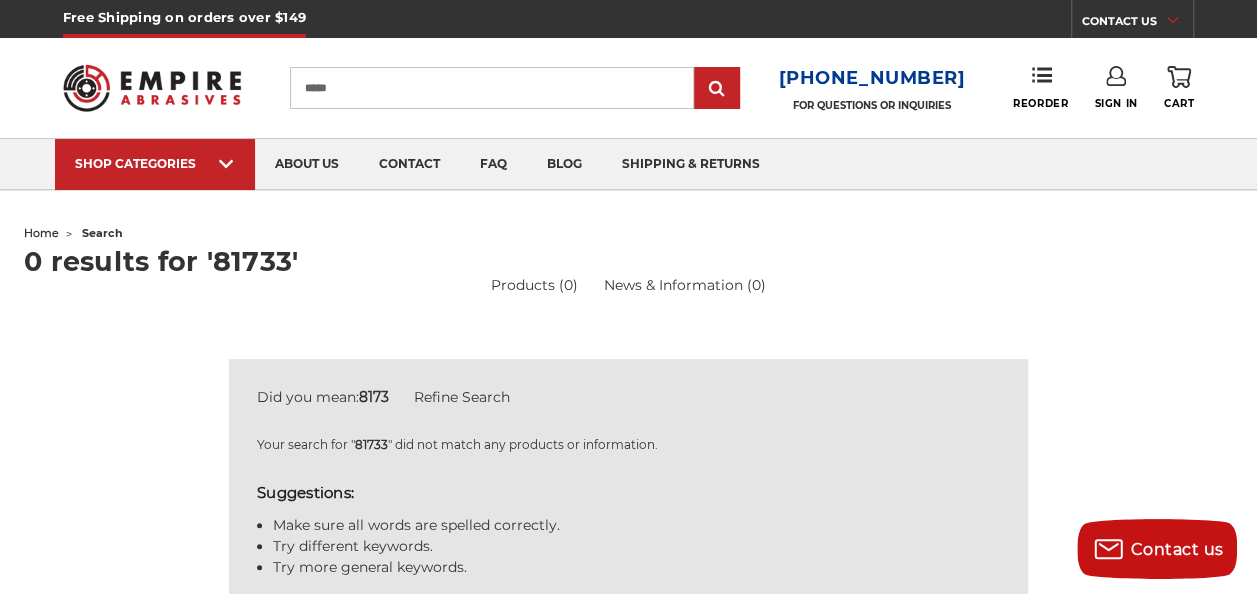 type on "*****" 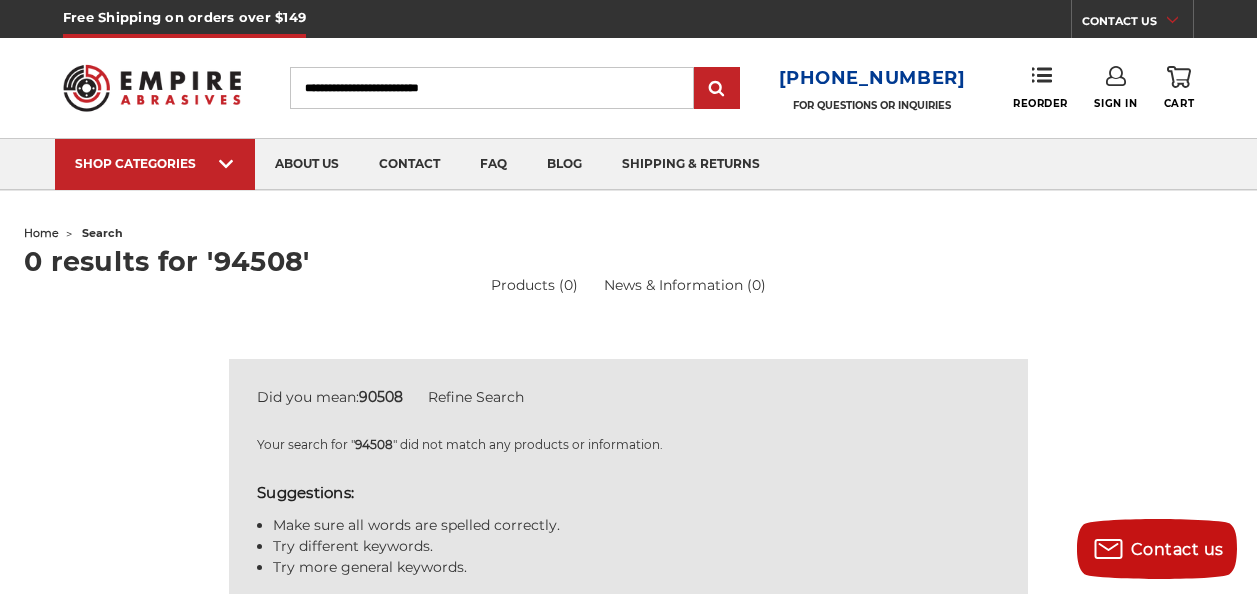 scroll, scrollTop: 0, scrollLeft: 0, axis: both 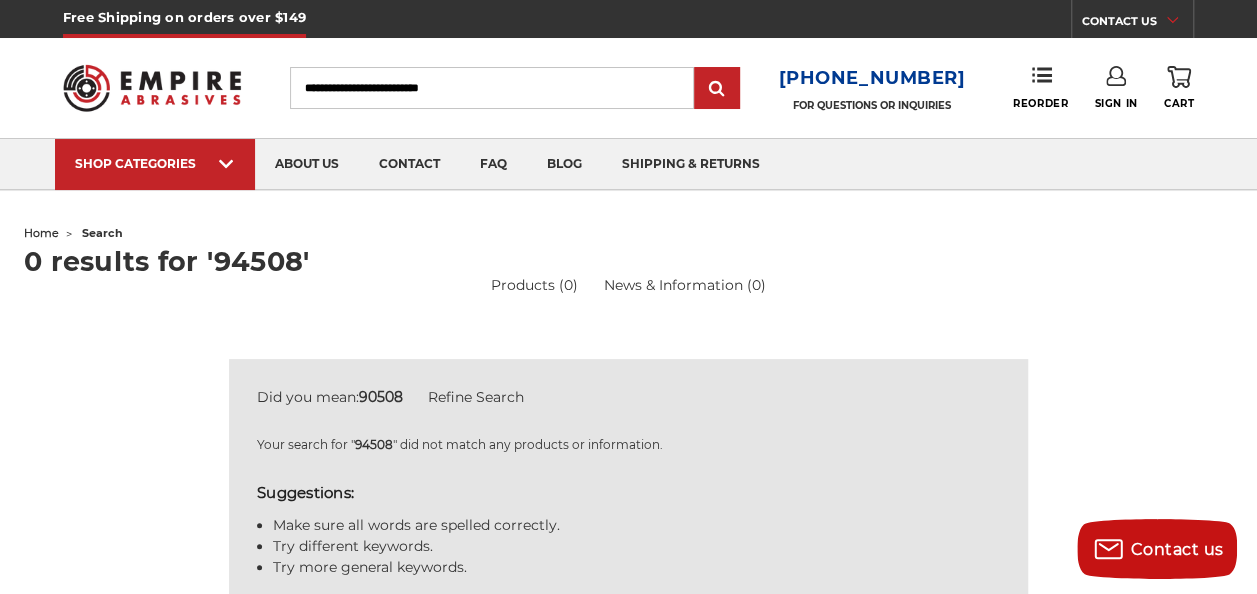 click on "Search" at bounding box center (492, 88) 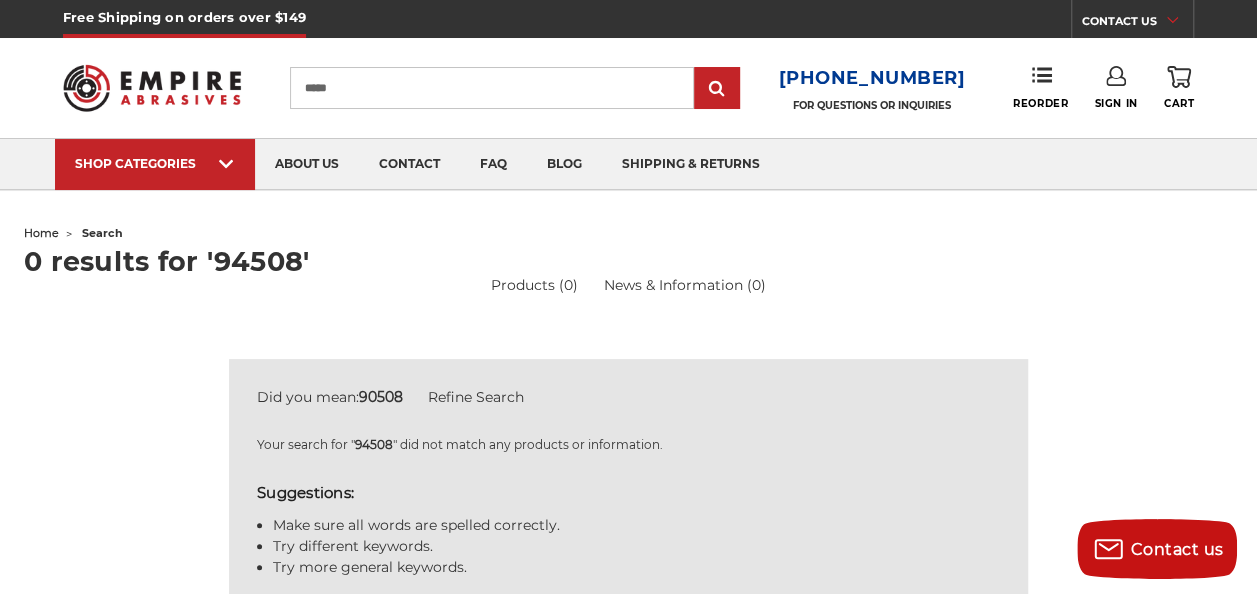 type on "*****" 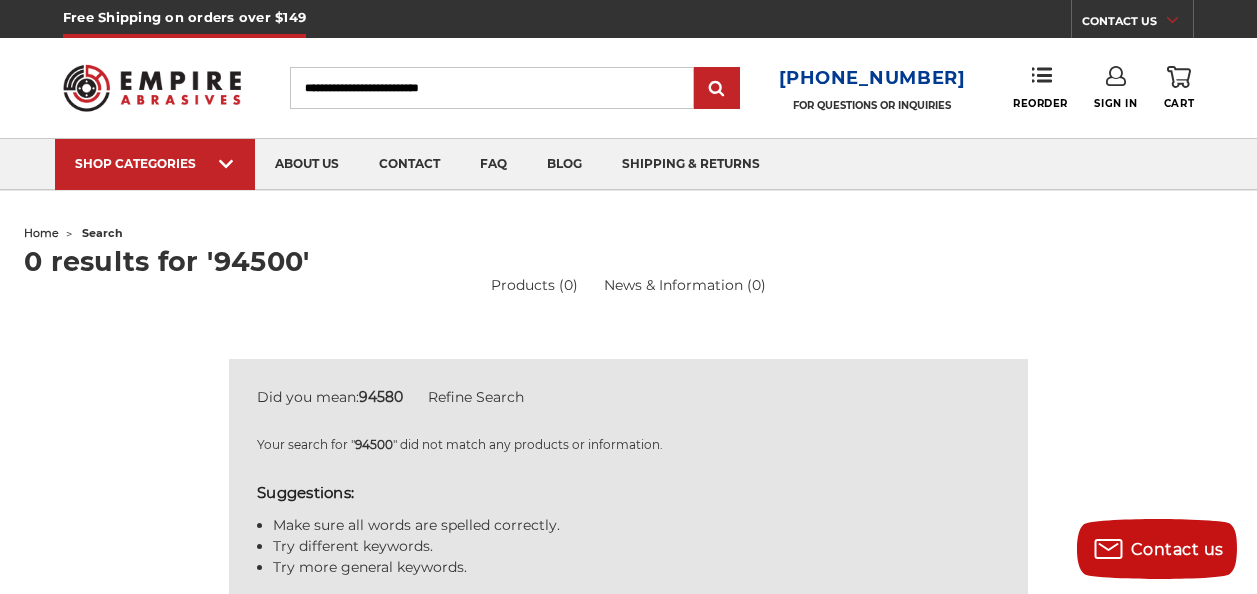 scroll, scrollTop: 0, scrollLeft: 0, axis: both 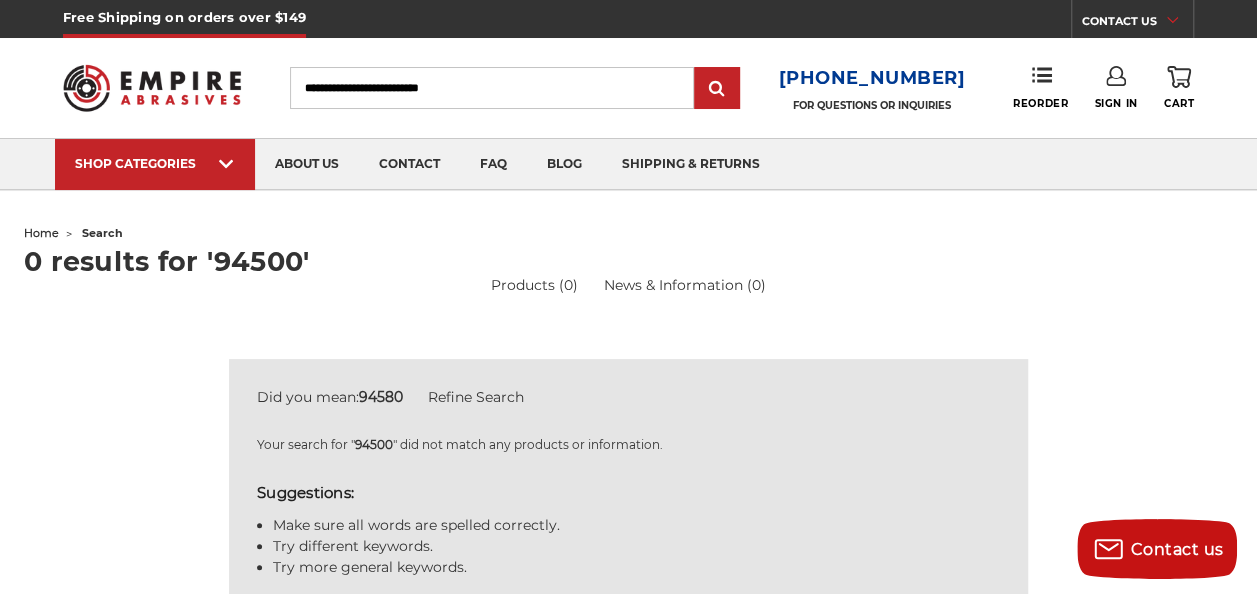 click on "Search" at bounding box center (492, 88) 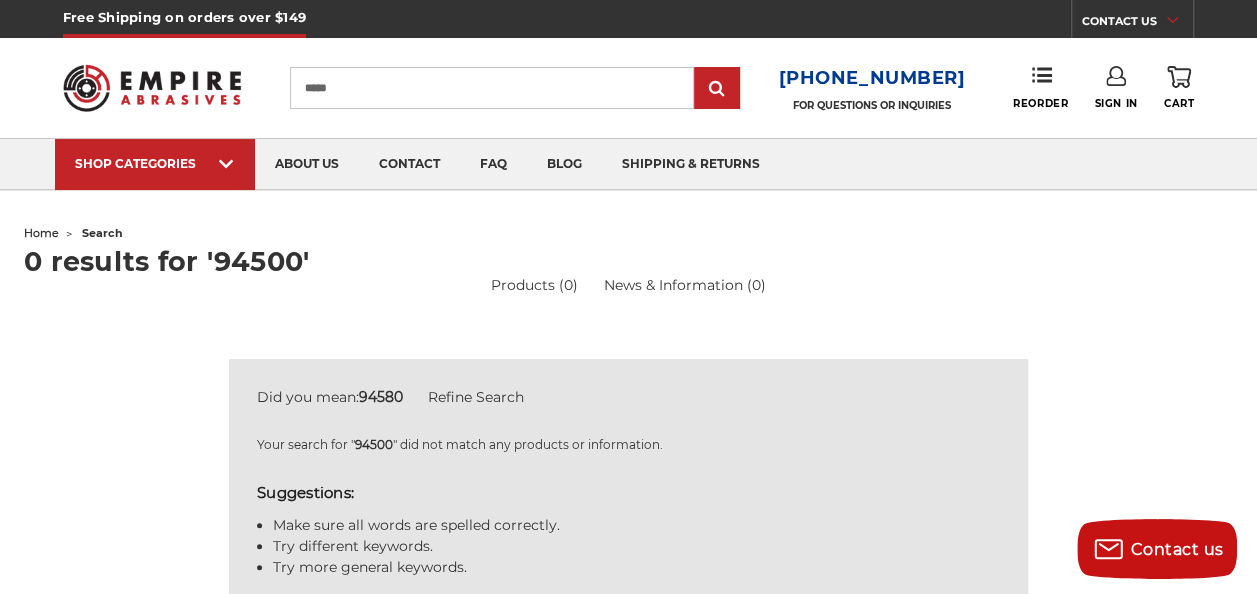 type on "*****" 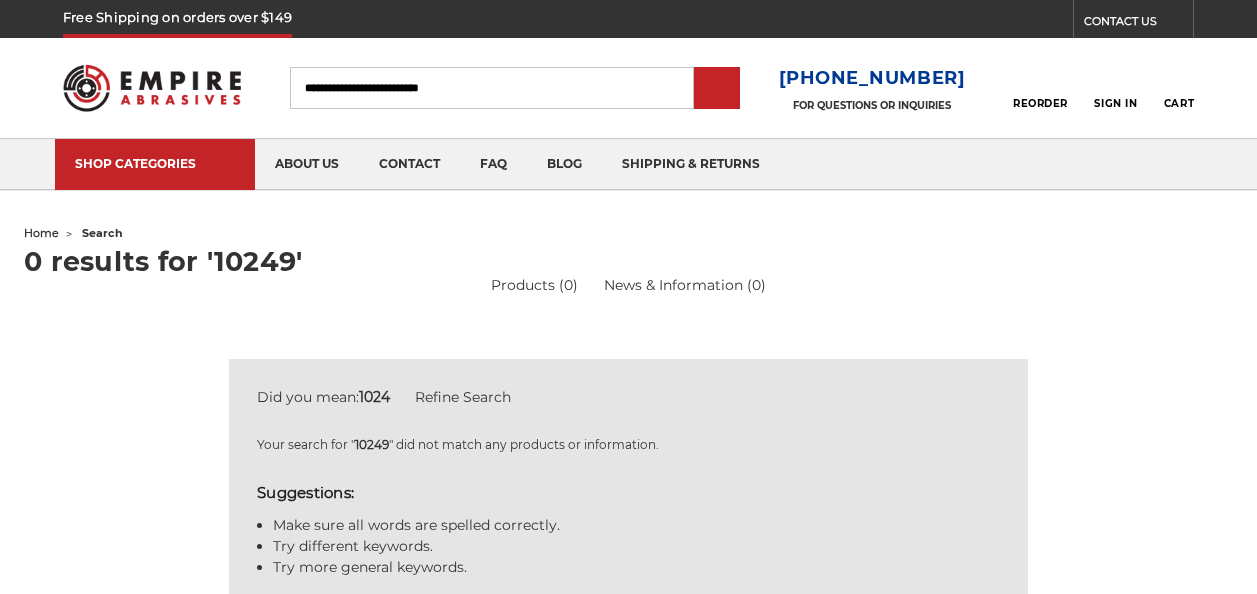 scroll, scrollTop: 0, scrollLeft: 0, axis: both 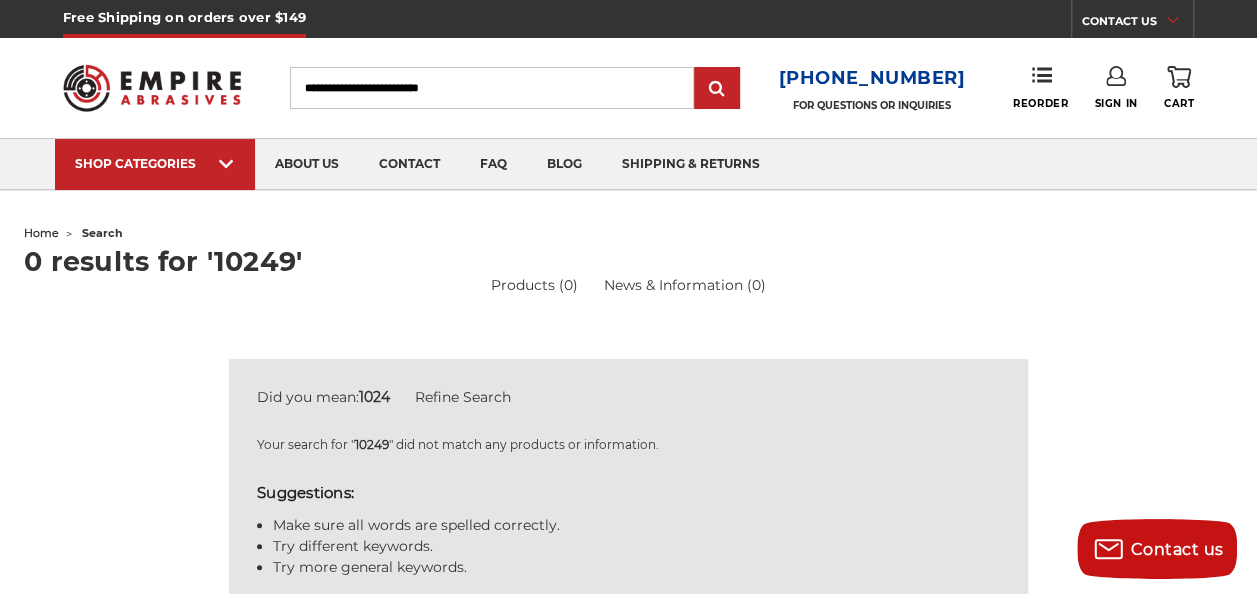 click on "Search" at bounding box center [492, 88] 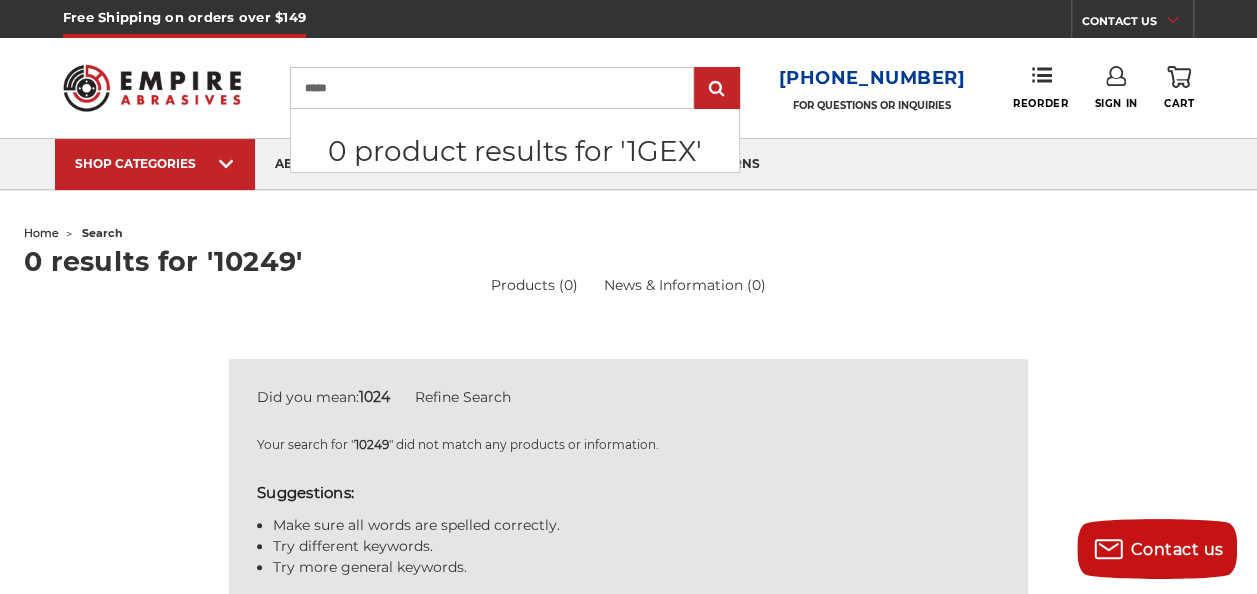 type on "*****" 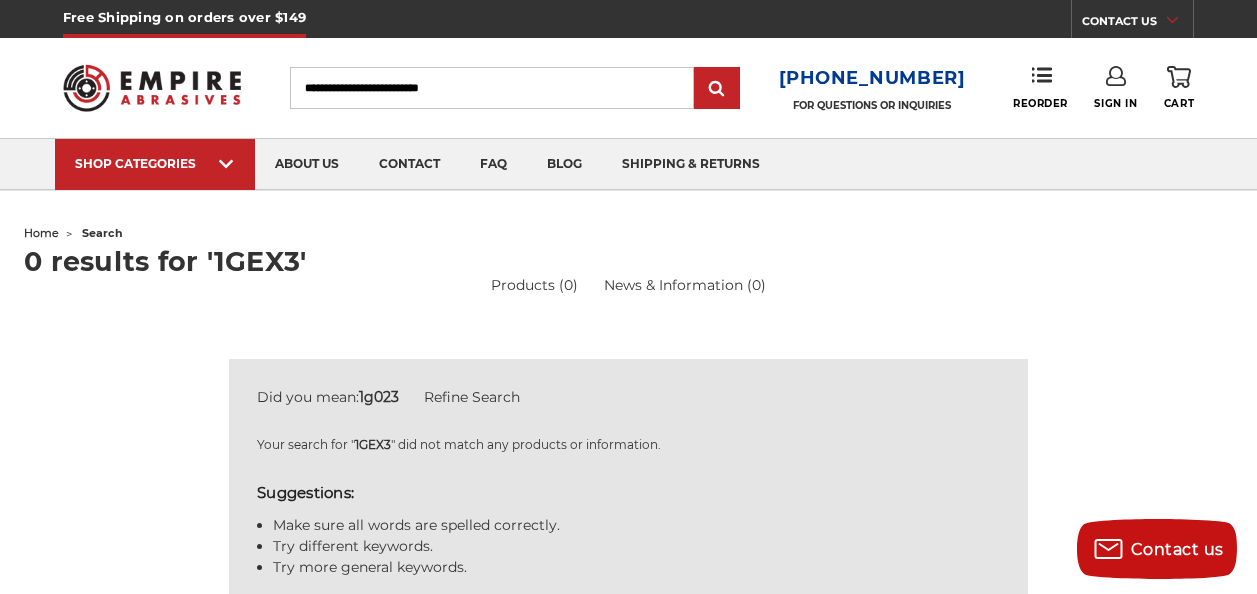 scroll, scrollTop: 0, scrollLeft: 0, axis: both 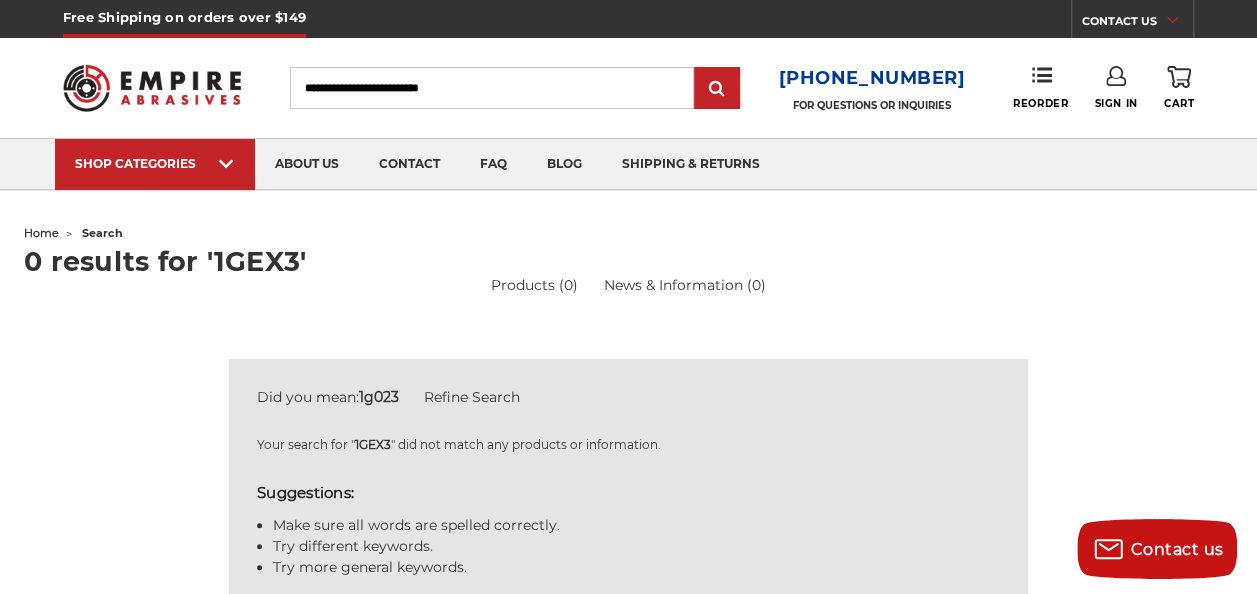 click on "Search" at bounding box center [492, 88] 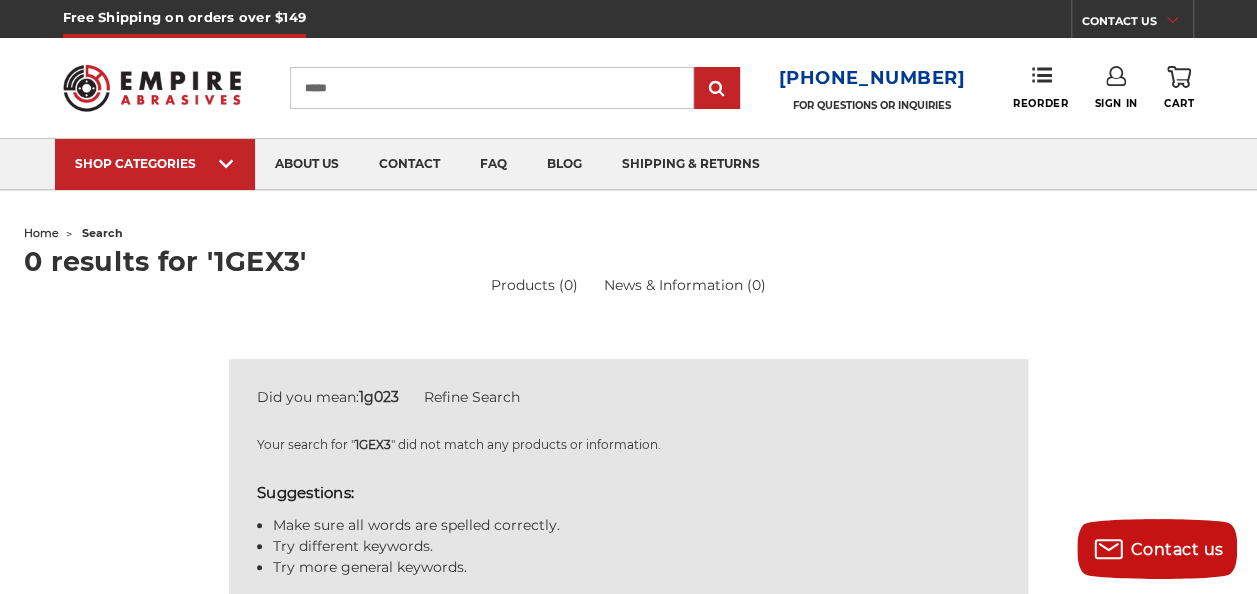 type on "*****" 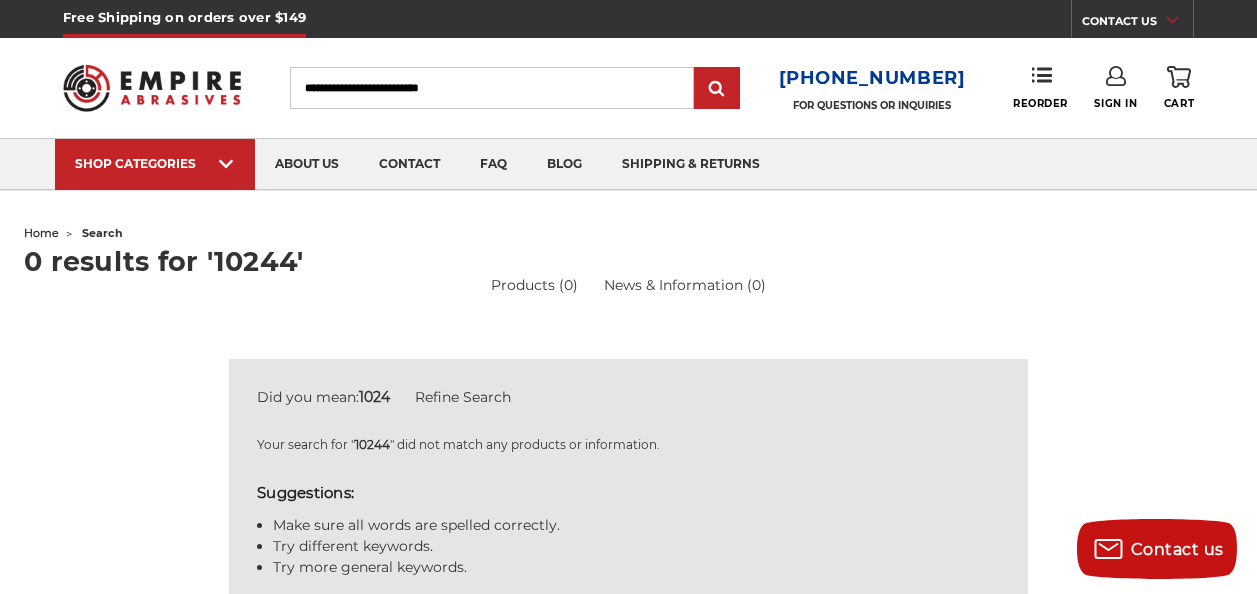 scroll, scrollTop: 0, scrollLeft: 0, axis: both 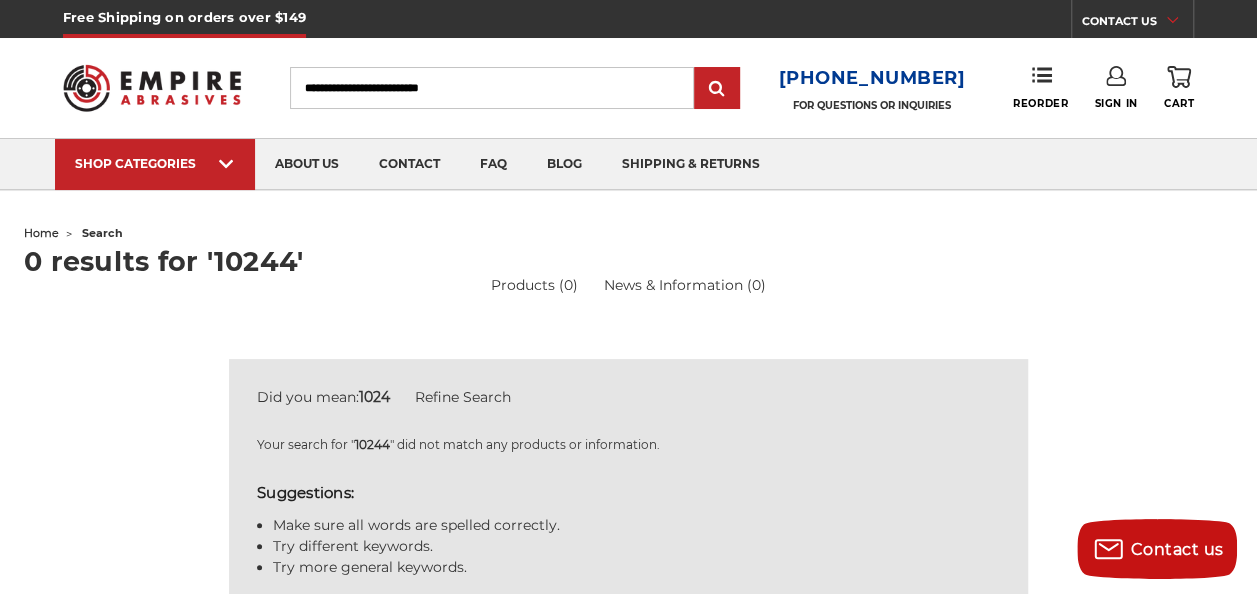 click on "Search" at bounding box center [492, 88] 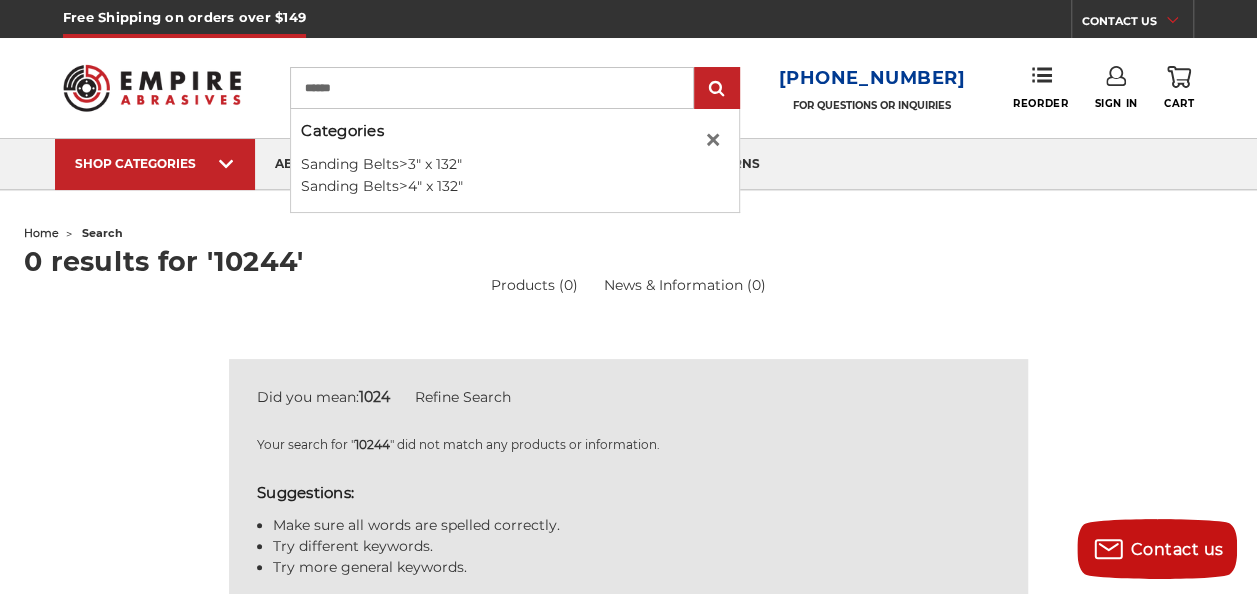 type on "******" 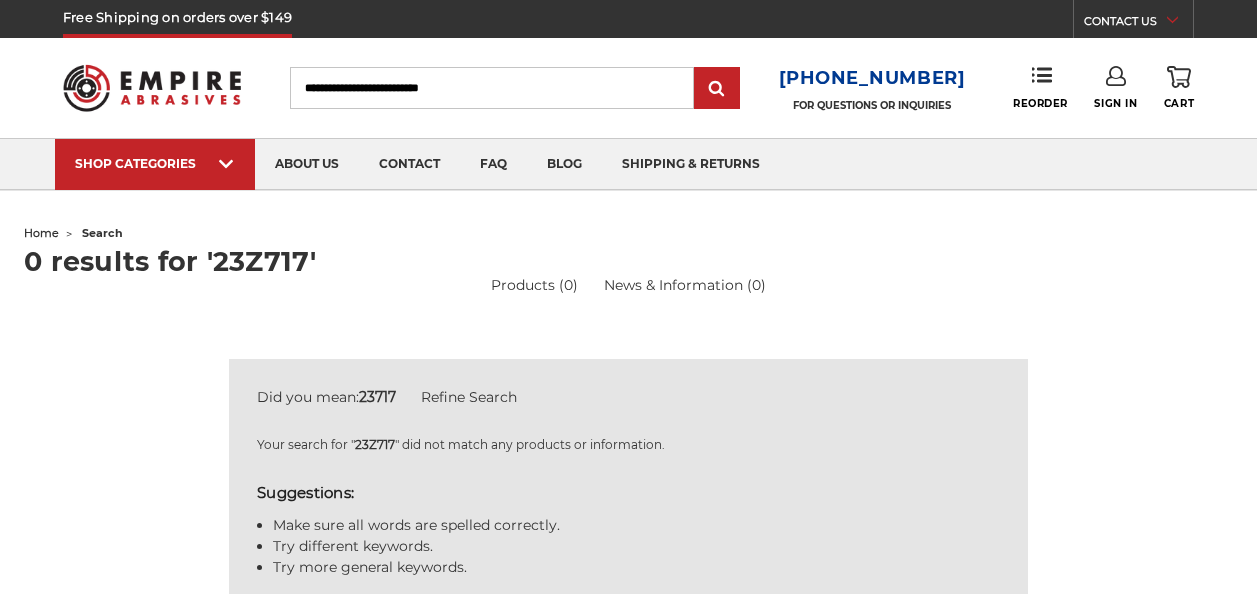 scroll, scrollTop: 0, scrollLeft: 0, axis: both 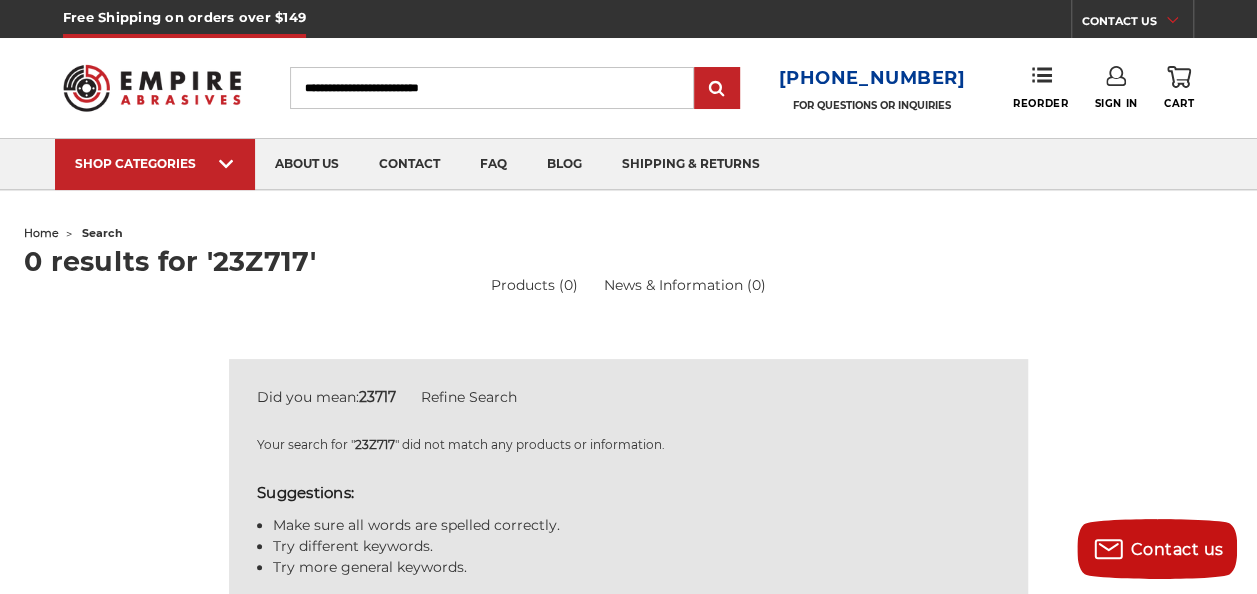 click on "Search" at bounding box center [492, 88] 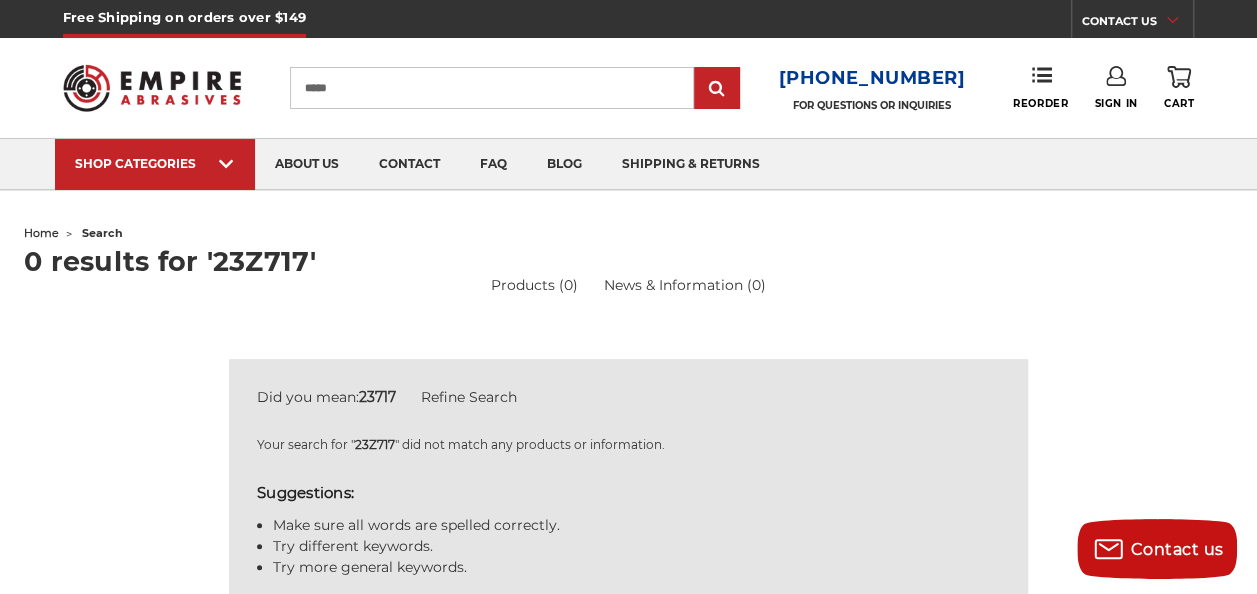 type on "*****" 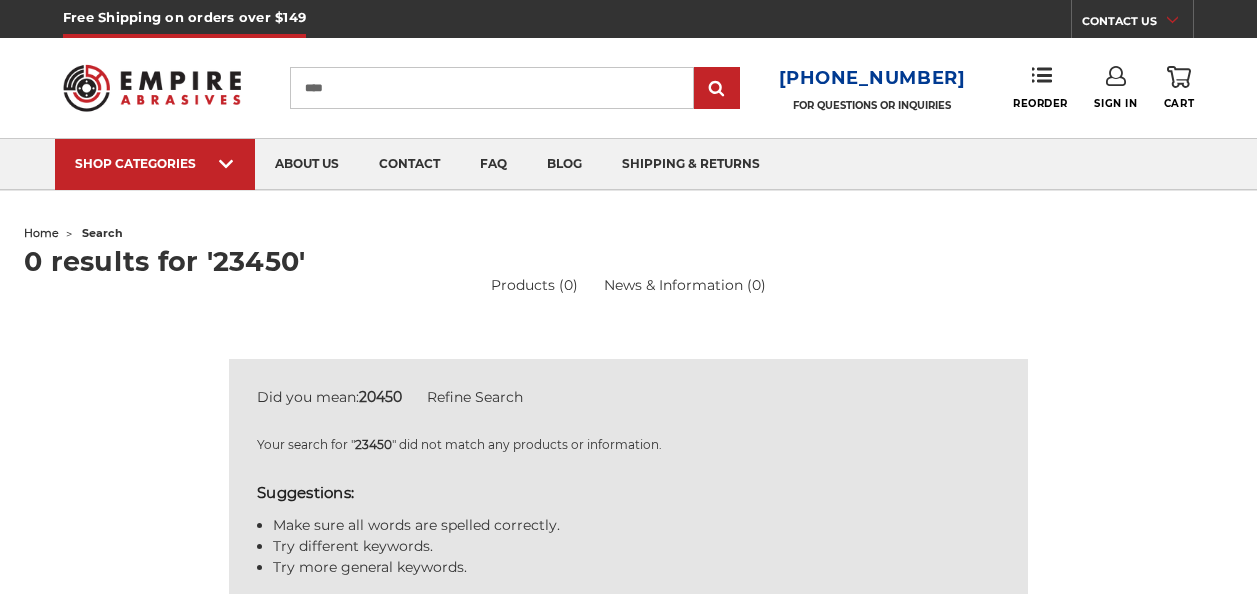 scroll, scrollTop: 0, scrollLeft: 0, axis: both 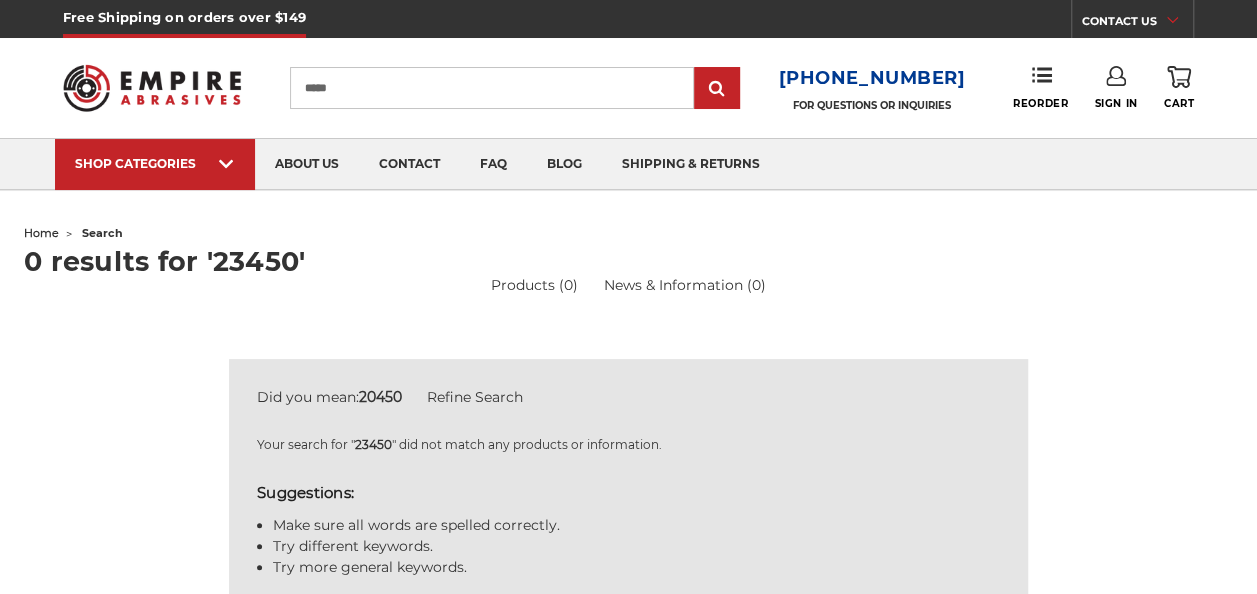 type on "*****" 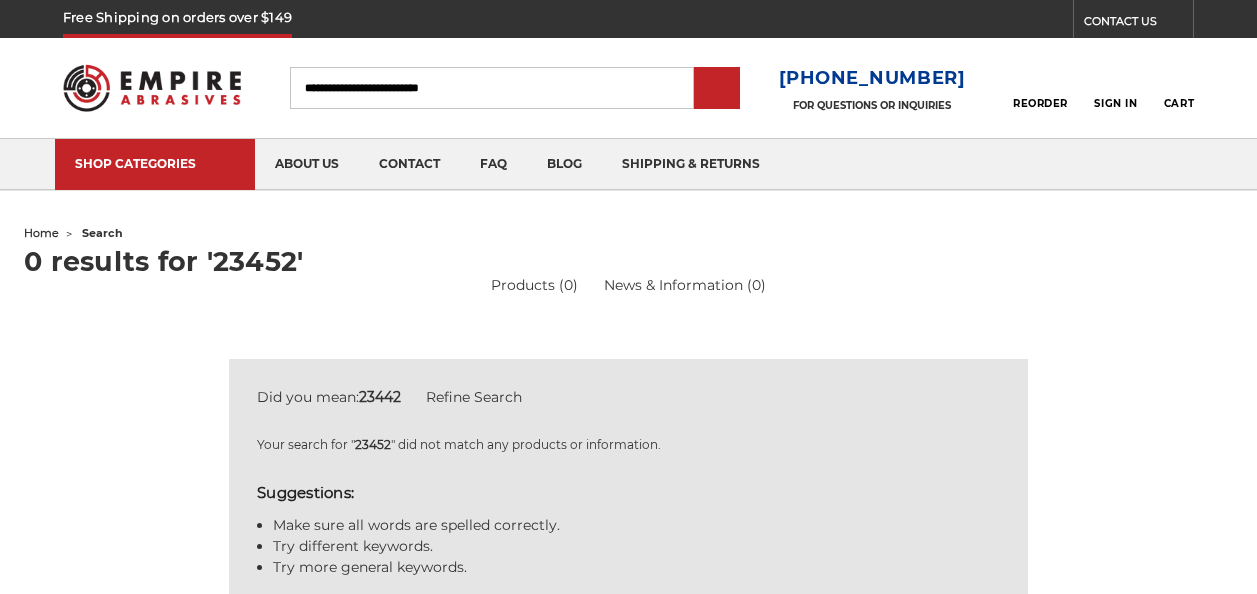 scroll, scrollTop: 0, scrollLeft: 0, axis: both 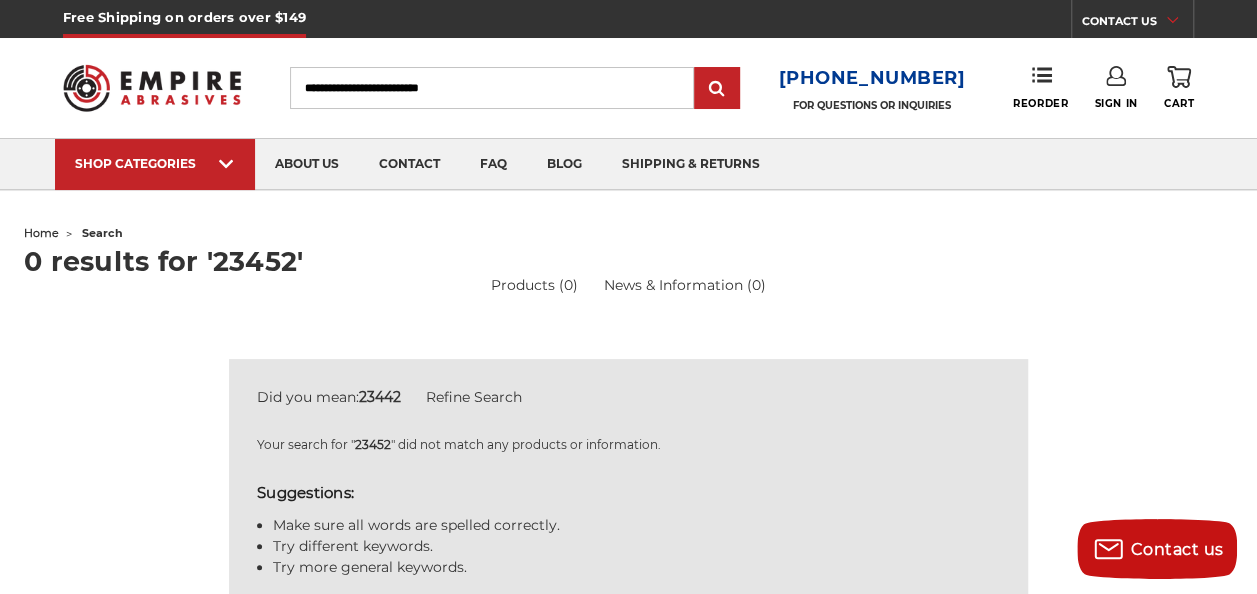 drag, startPoint x: 518, startPoint y: 93, endPoint x: 478, endPoint y: 59, distance: 52.49762 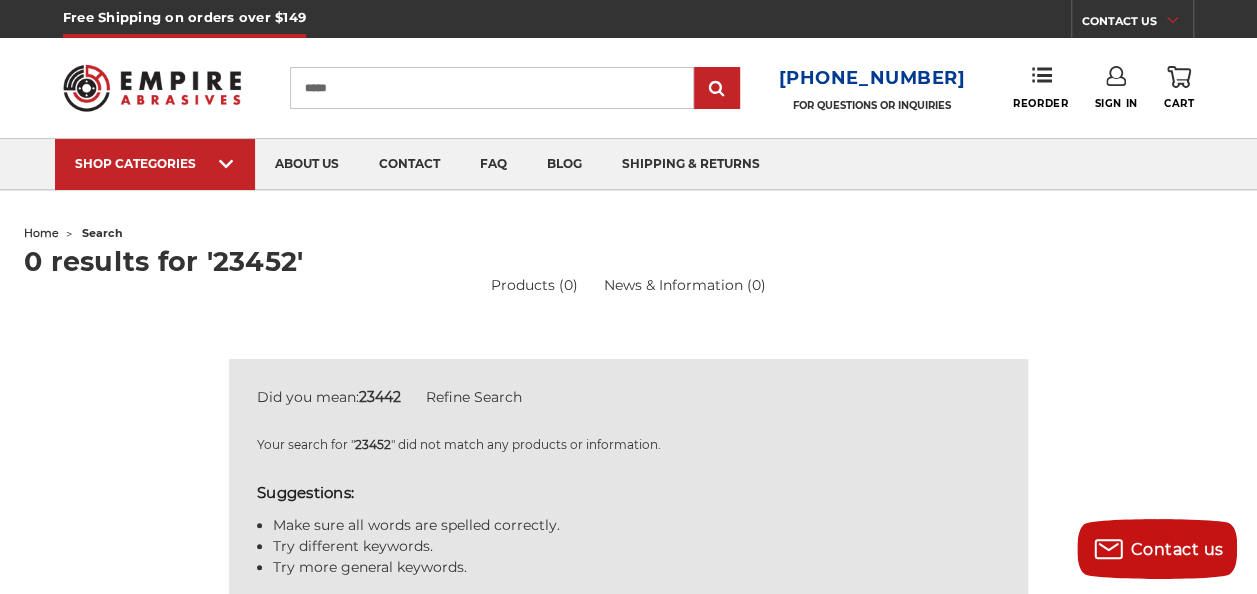 type on "*****" 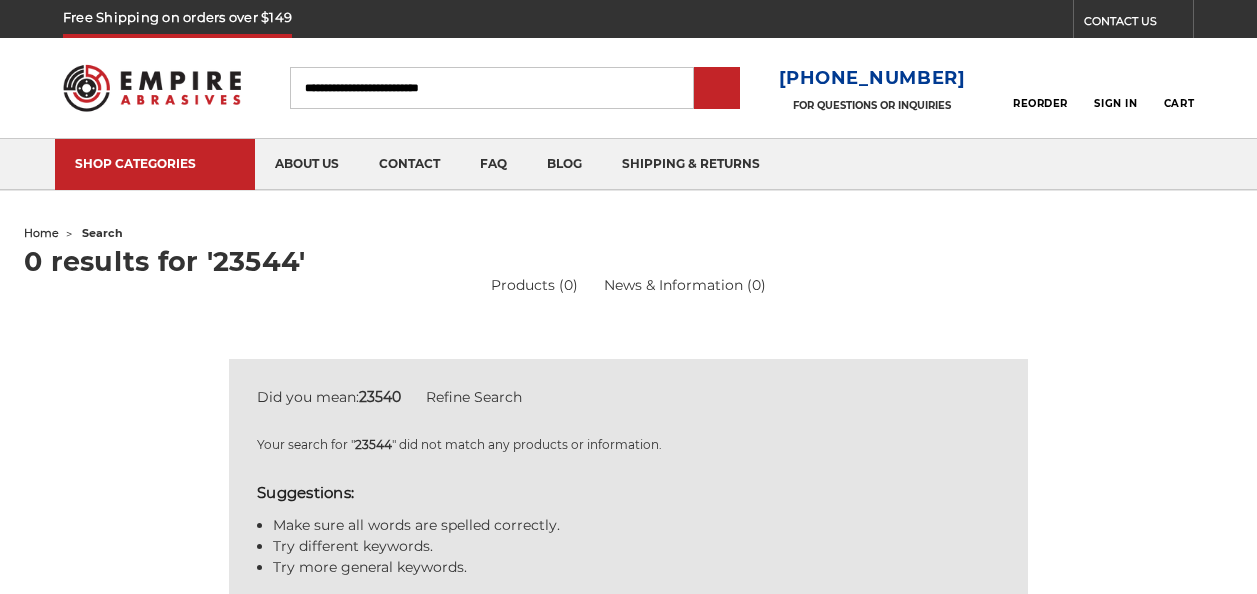 scroll, scrollTop: 0, scrollLeft: 0, axis: both 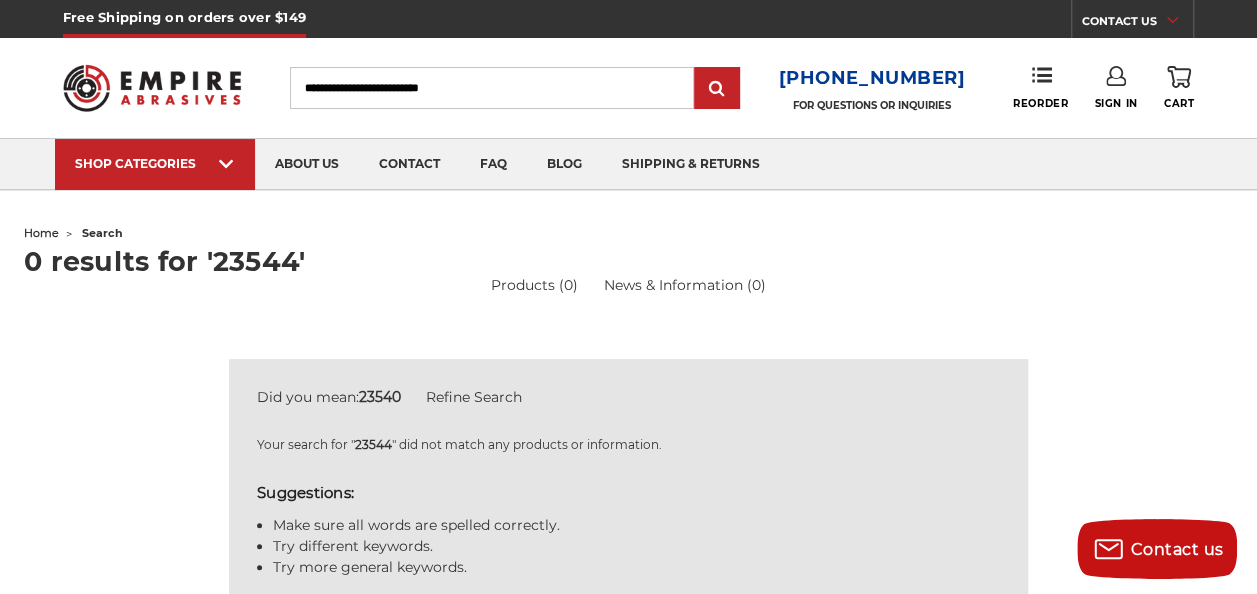 click on "Search" at bounding box center [492, 88] 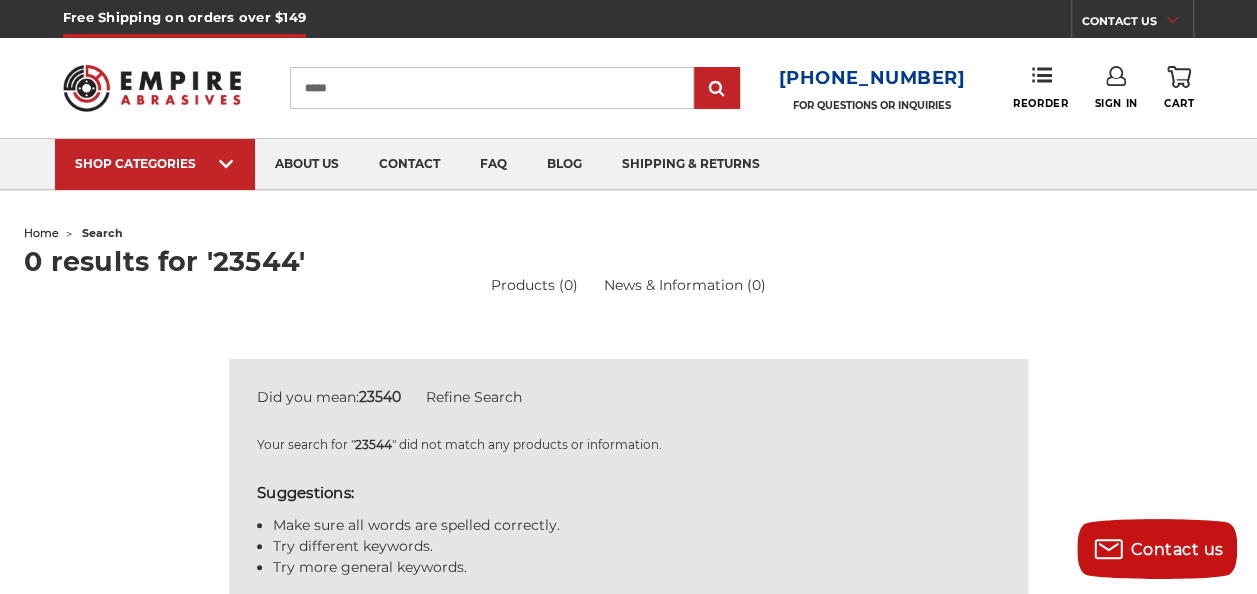 type on "*****" 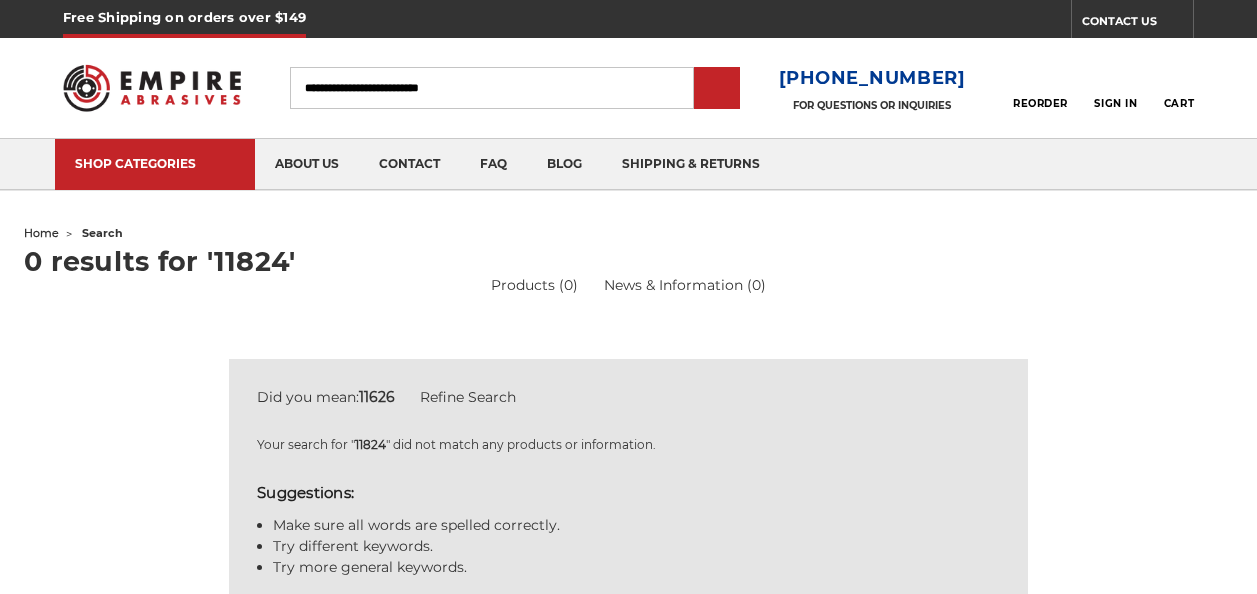 scroll, scrollTop: 0, scrollLeft: 0, axis: both 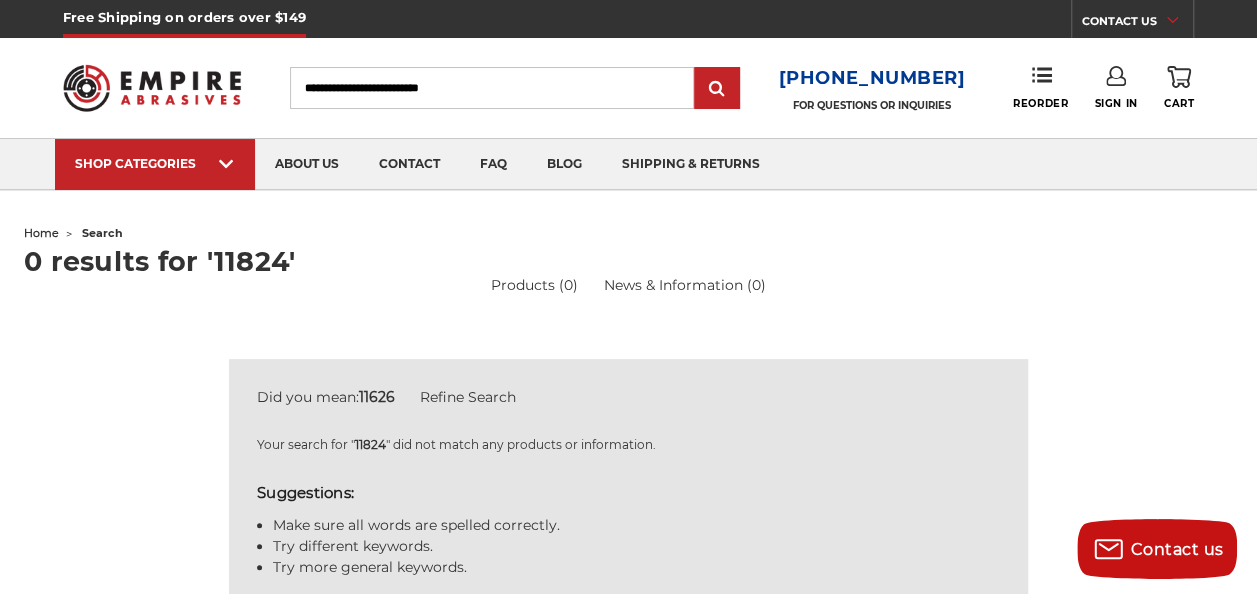 click on "Toggle menu
Menu
Search
1-800-816-3824
FOR QUESTIONS OR INQUIRIES
Phone
Reorder
Sign In
0
Cart" at bounding box center (628, 88) 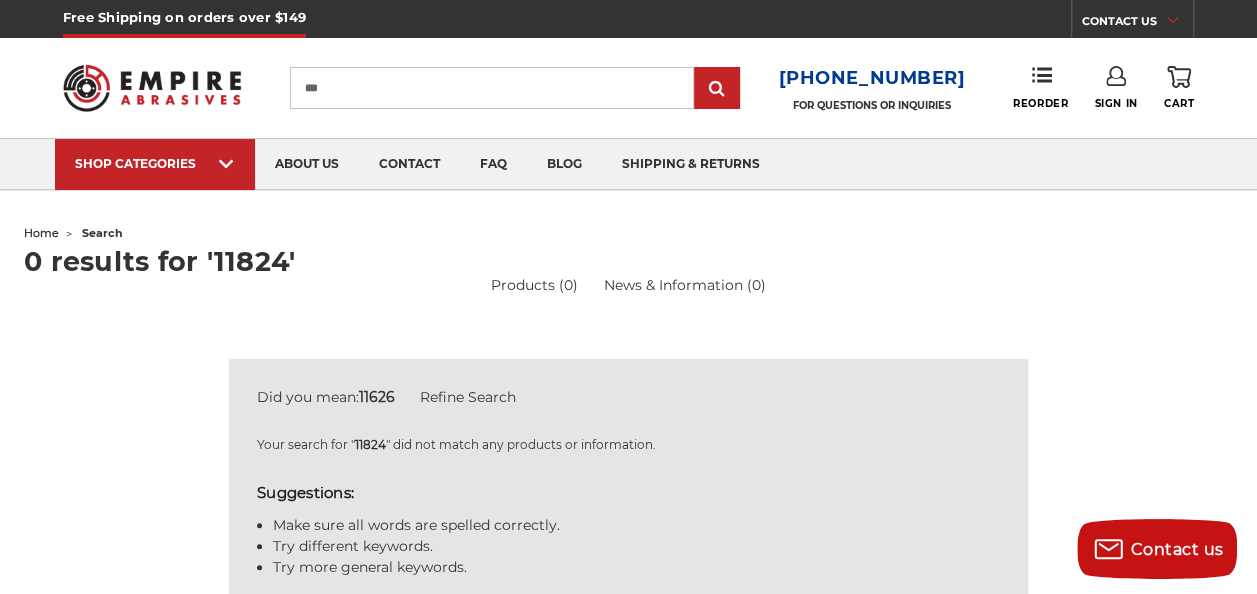 type on "***" 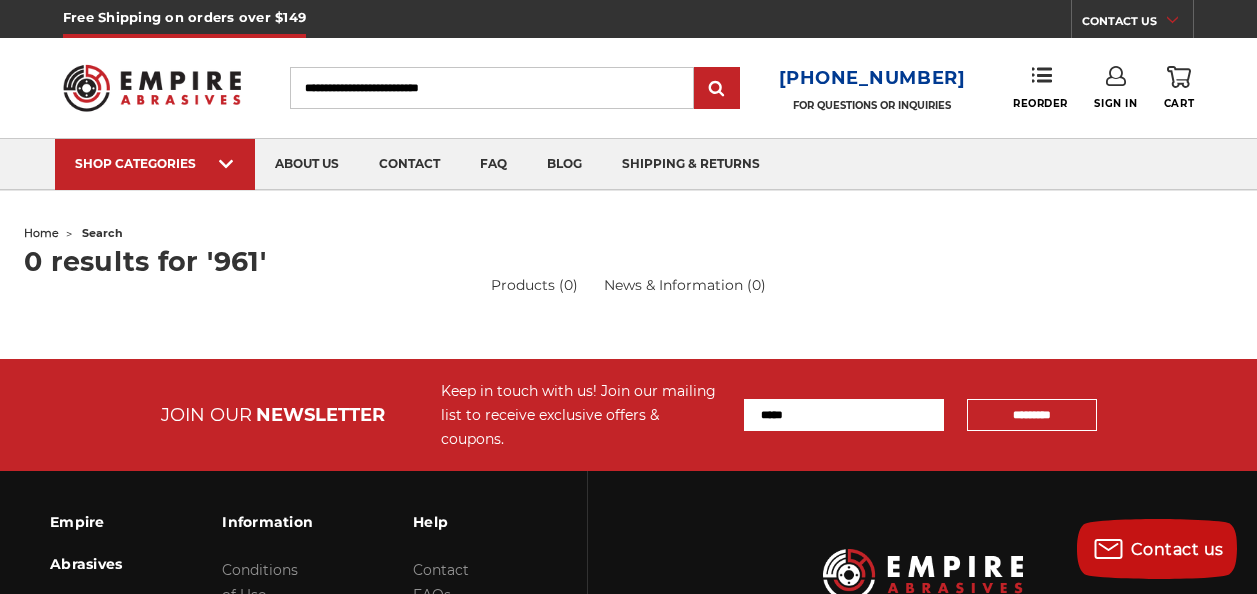scroll, scrollTop: 0, scrollLeft: 0, axis: both 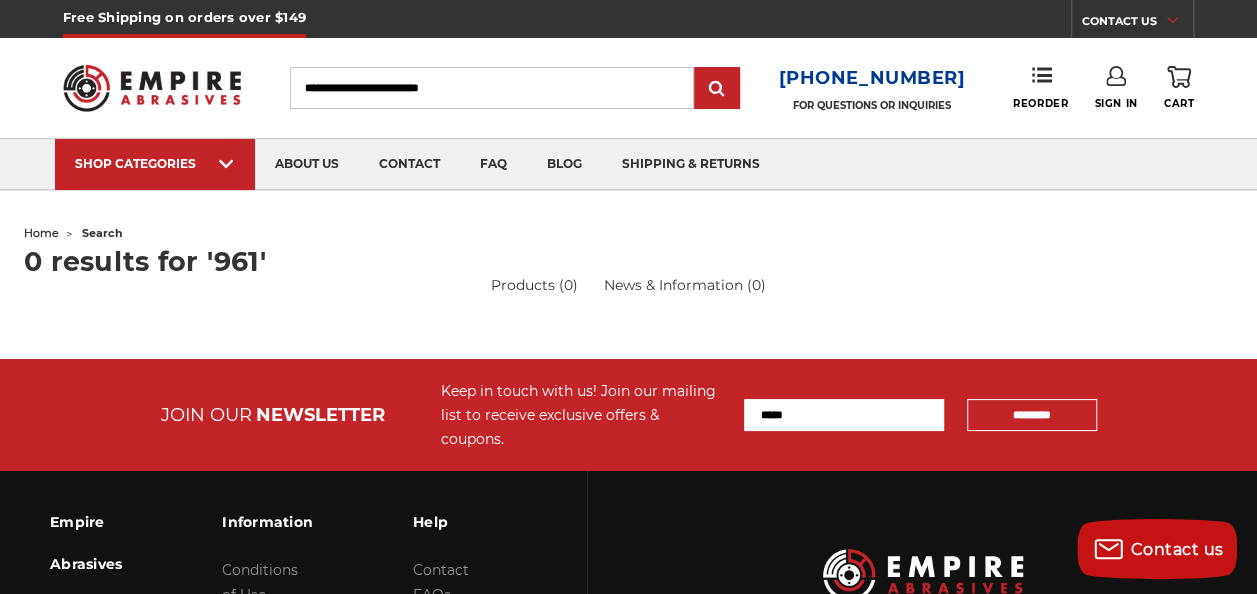 click on "Search" at bounding box center (492, 88) 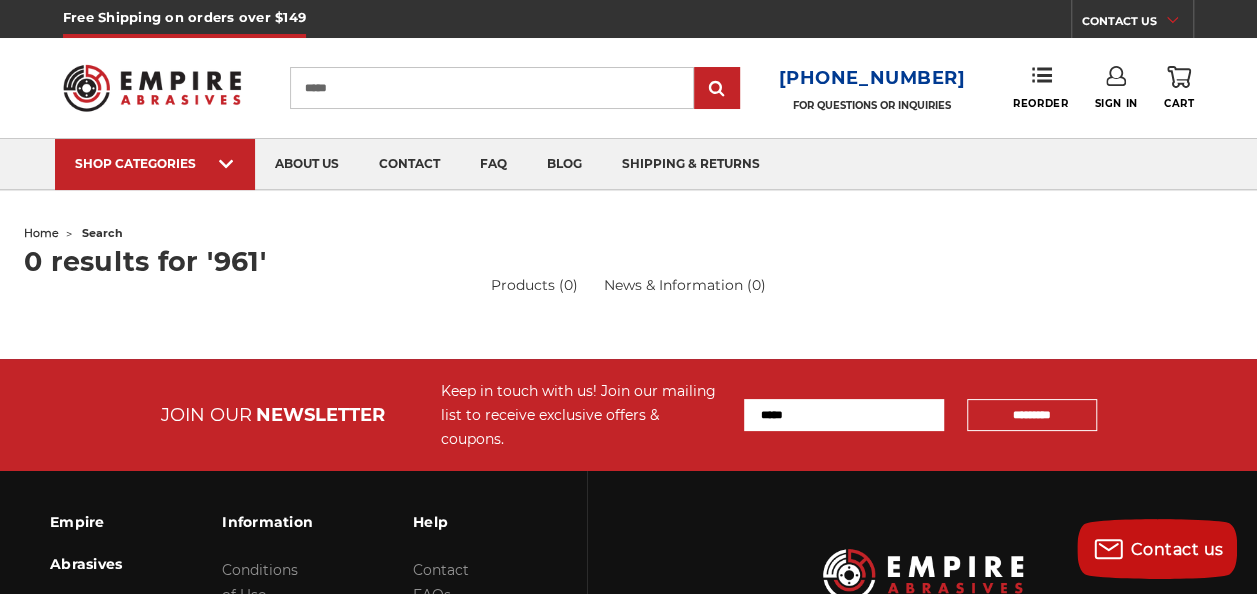 type on "*****" 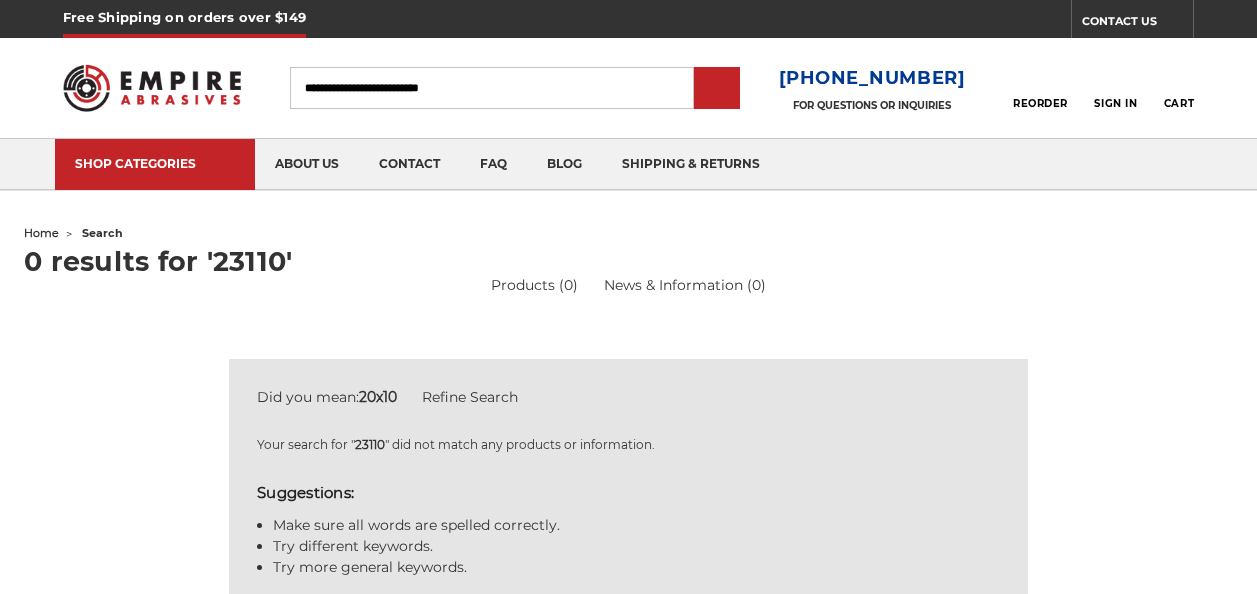 scroll, scrollTop: 0, scrollLeft: 0, axis: both 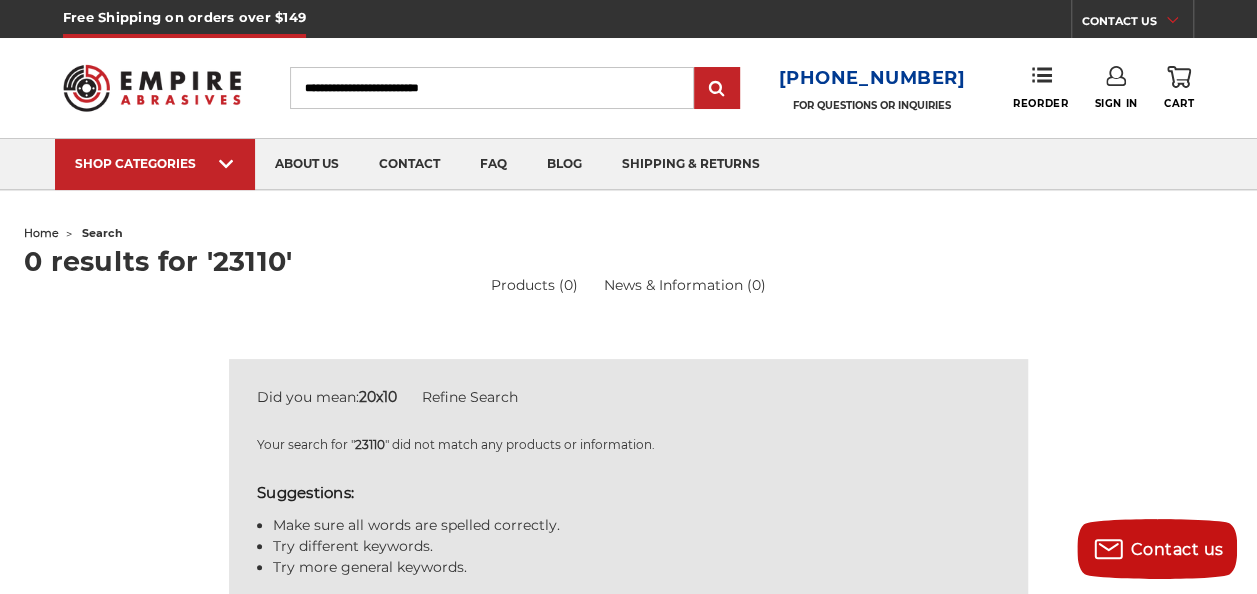 click on "Search" at bounding box center [492, 88] 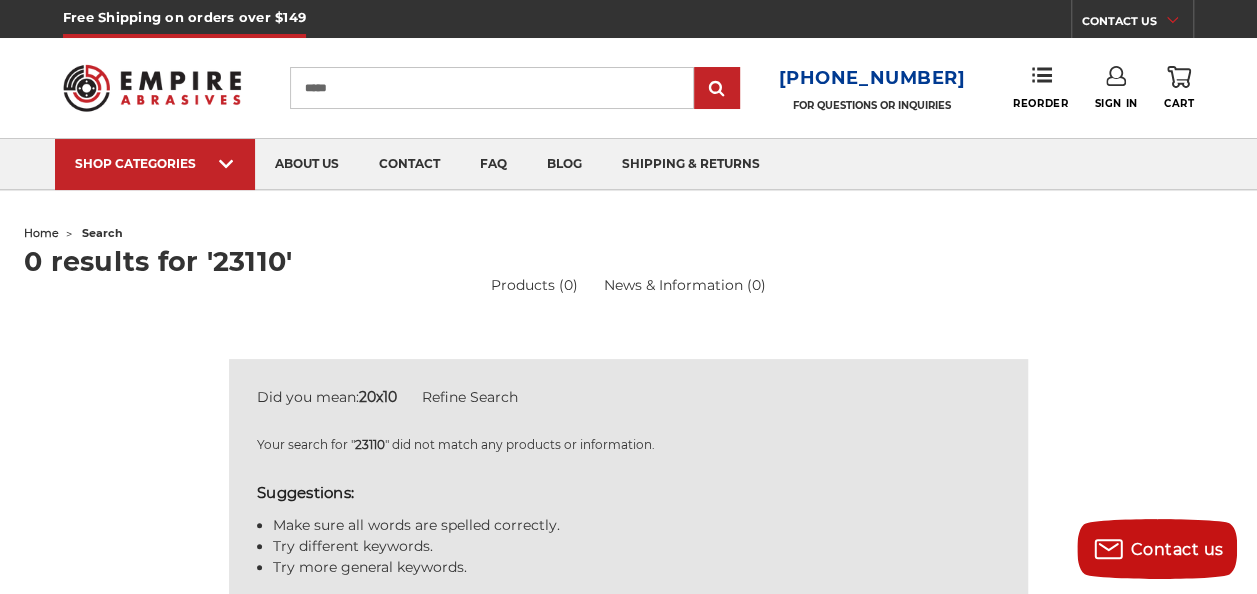type on "*****" 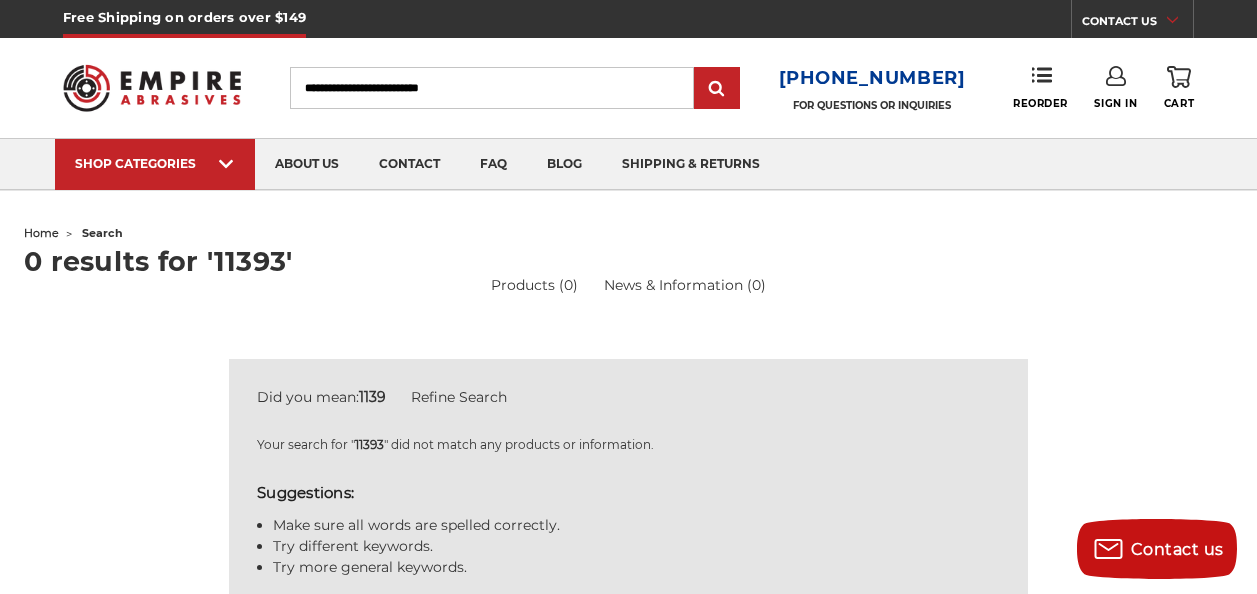 scroll, scrollTop: 0, scrollLeft: 0, axis: both 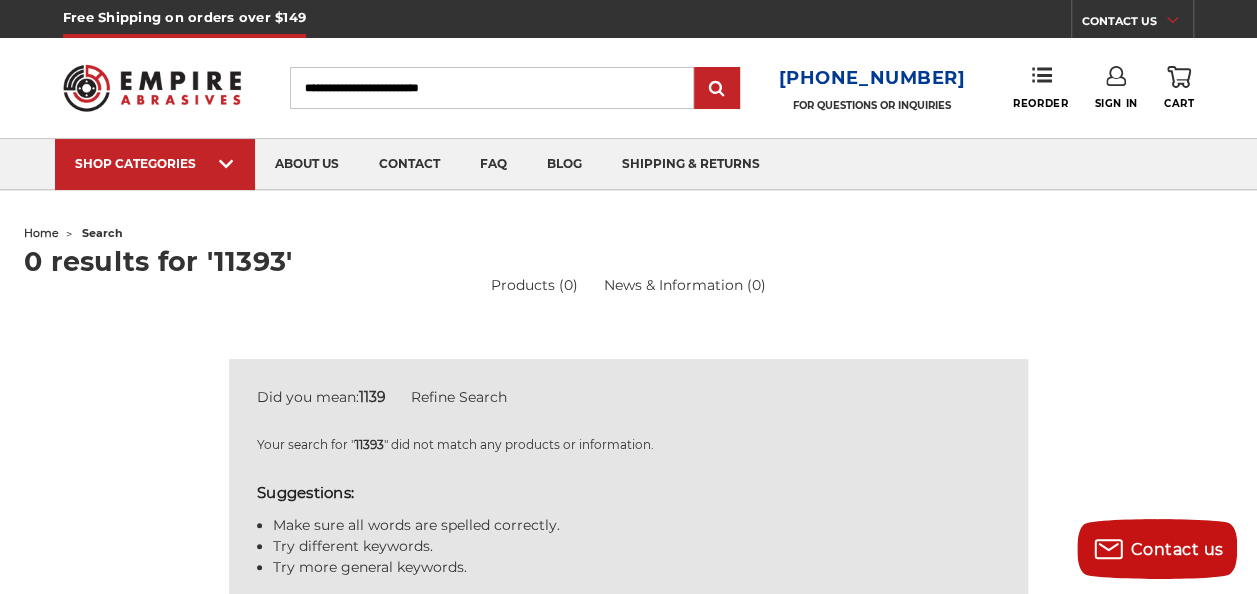 click on "Search" at bounding box center [492, 88] 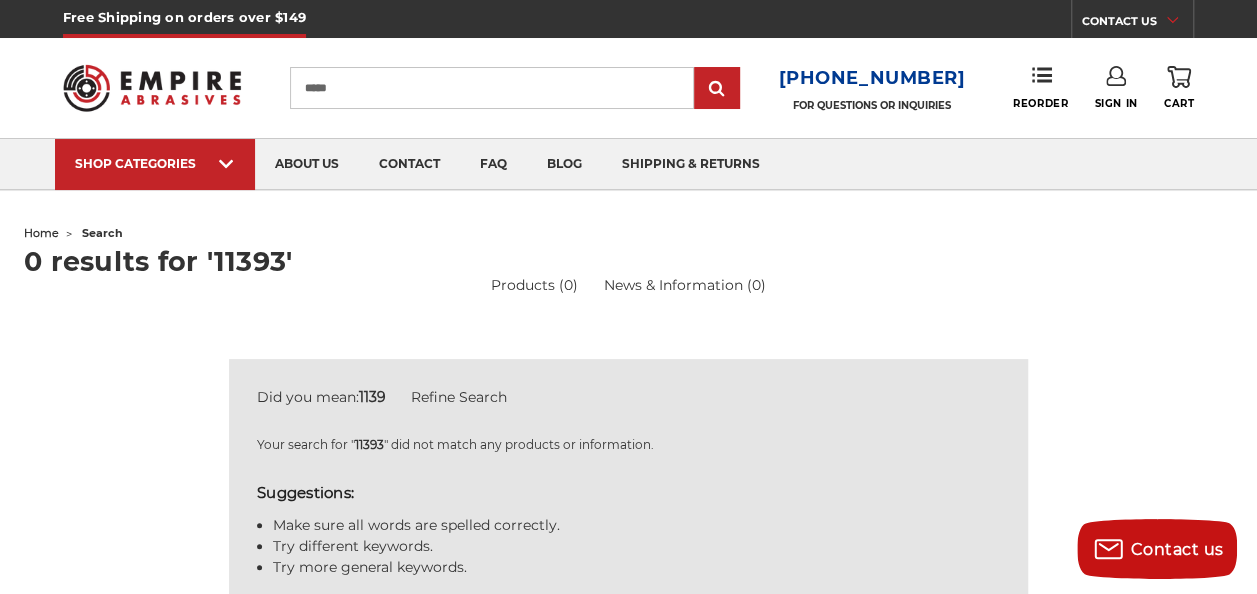 type on "*****" 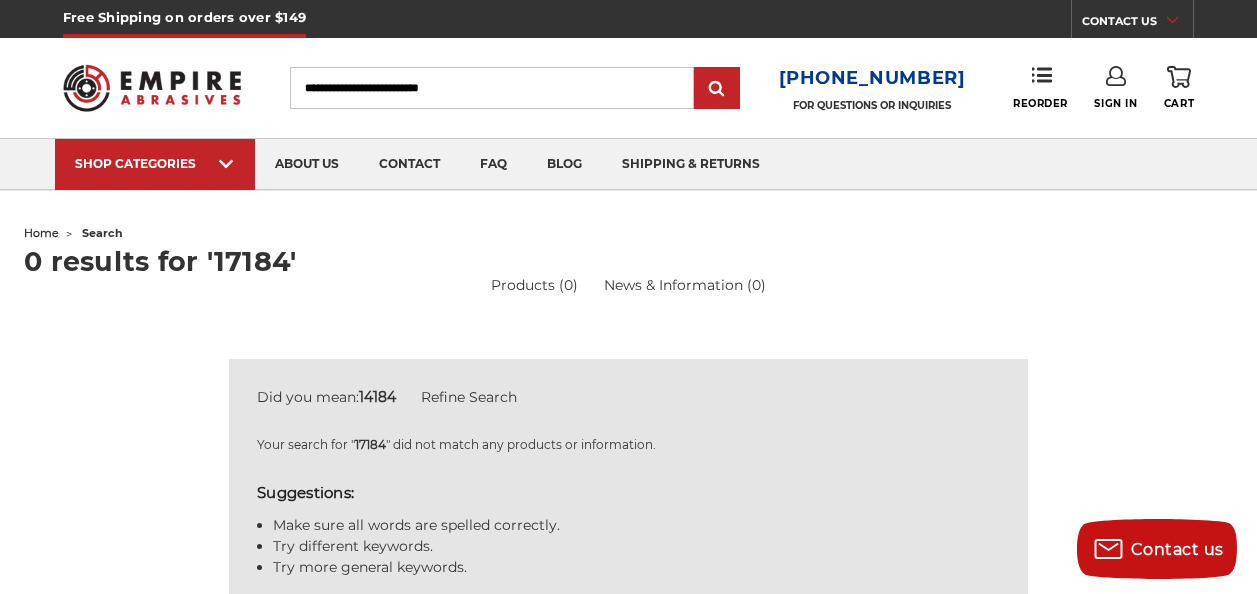 scroll, scrollTop: 0, scrollLeft: 0, axis: both 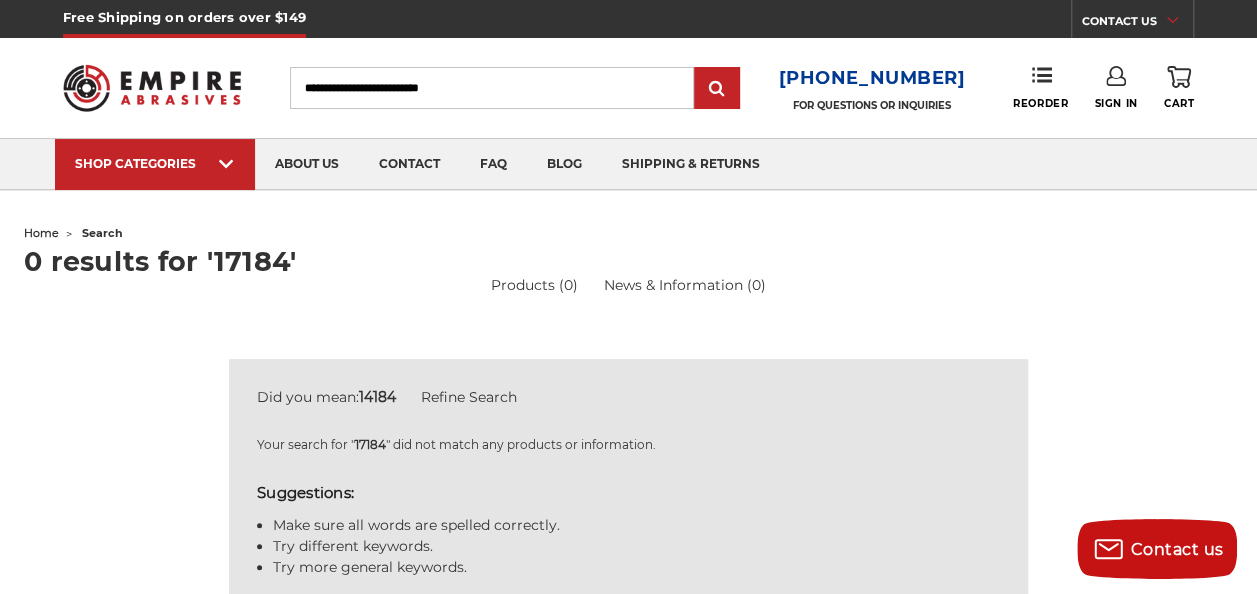 click on "Search" at bounding box center [492, 88] 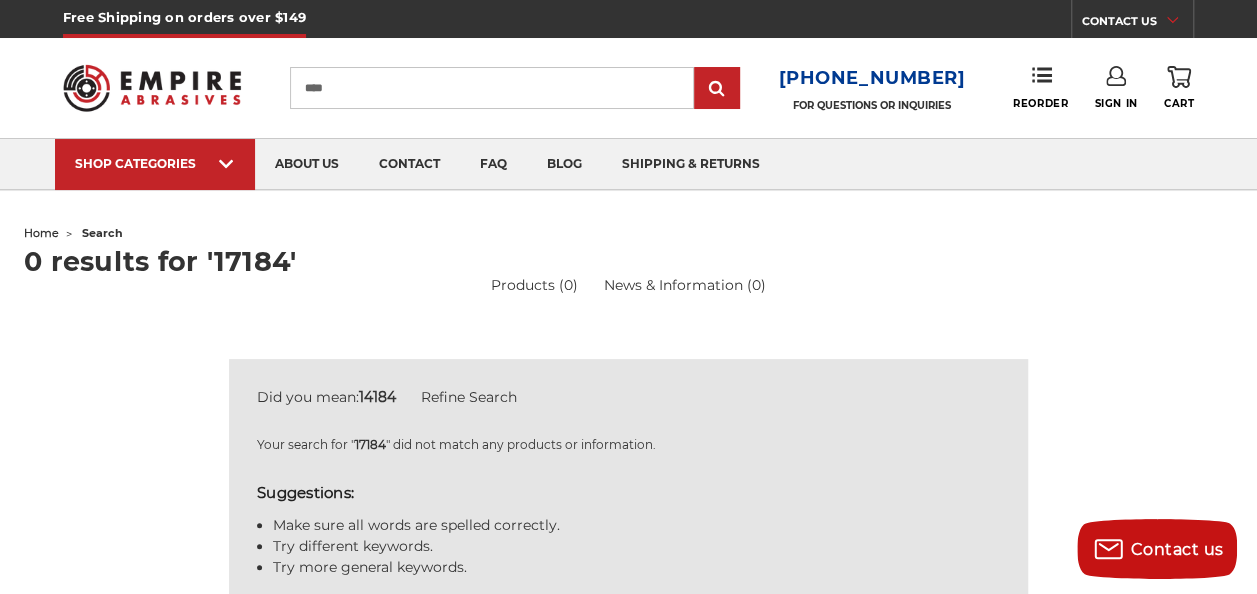 type on "****" 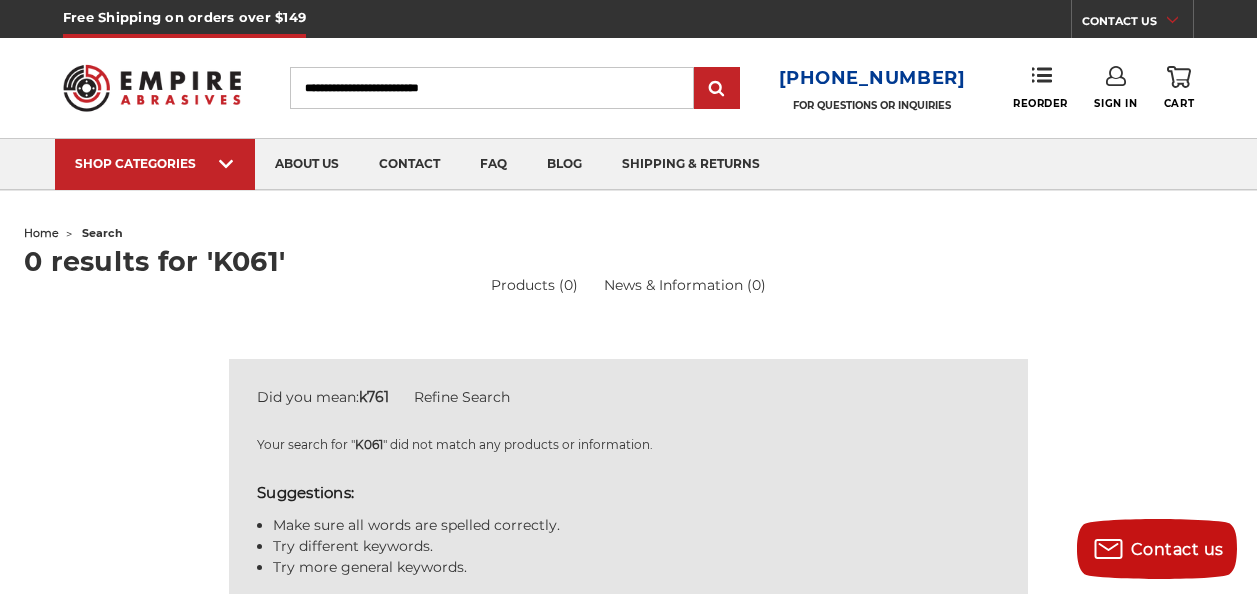 scroll, scrollTop: 0, scrollLeft: 0, axis: both 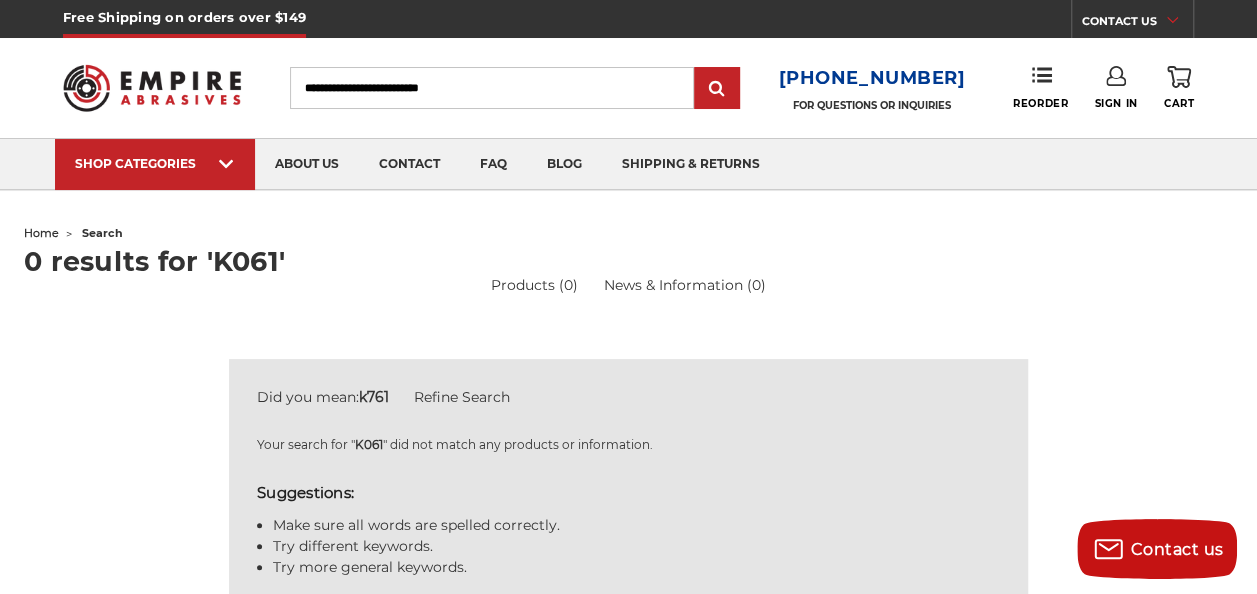 click on "Search" at bounding box center (492, 88) 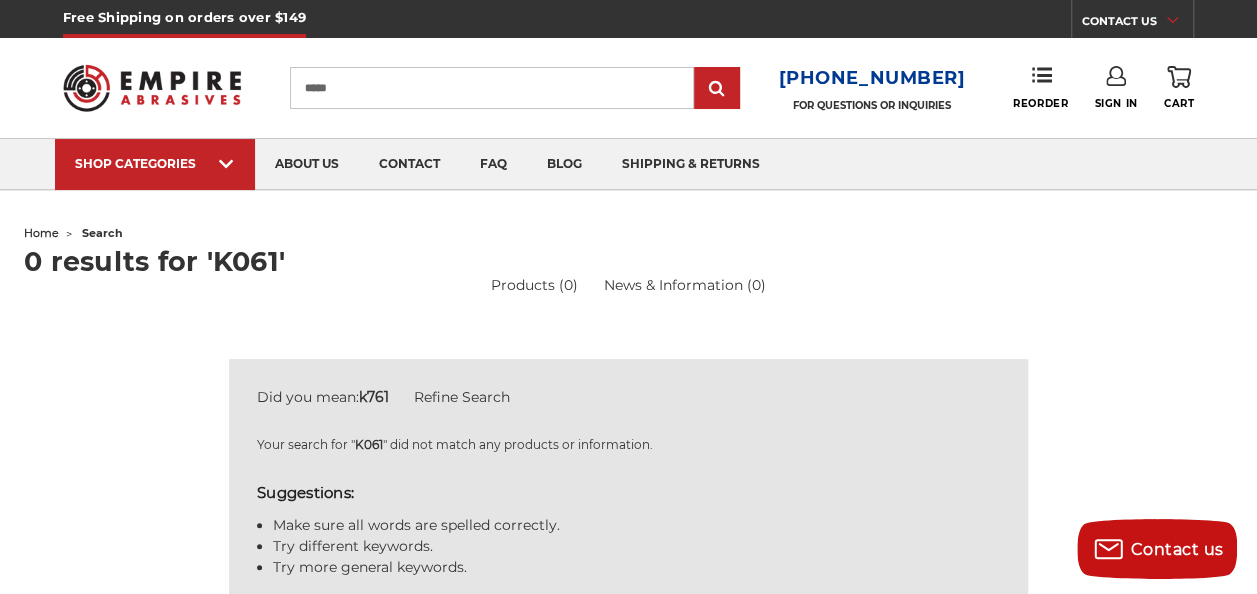 type on "*****" 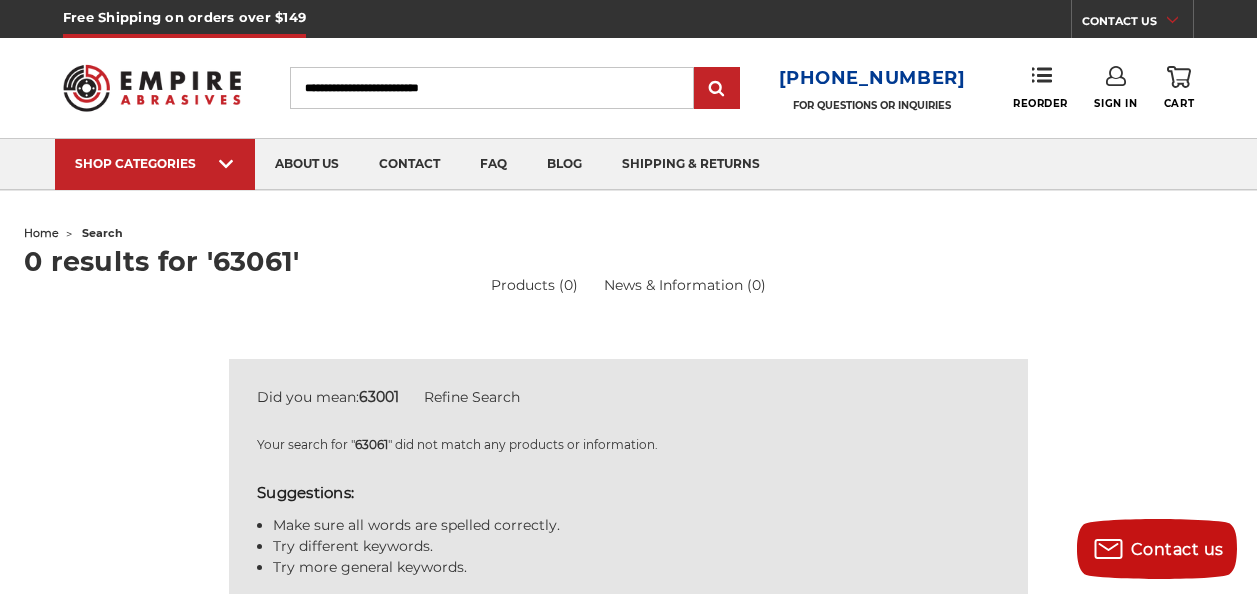 scroll, scrollTop: 0, scrollLeft: 0, axis: both 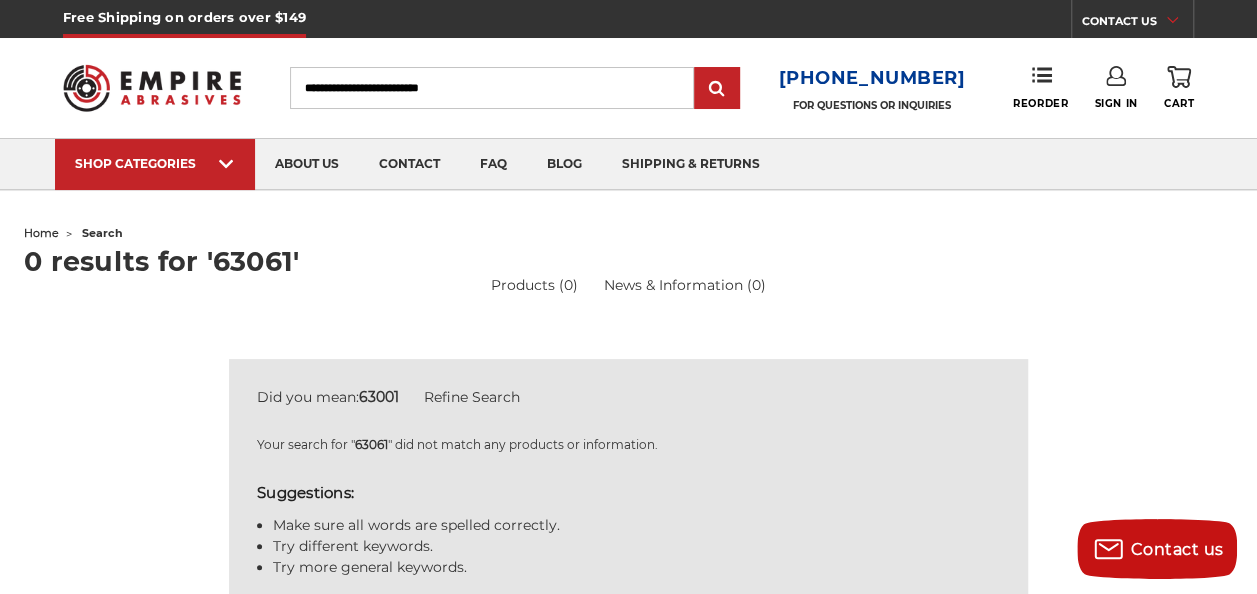 click on "Search" at bounding box center (492, 88) 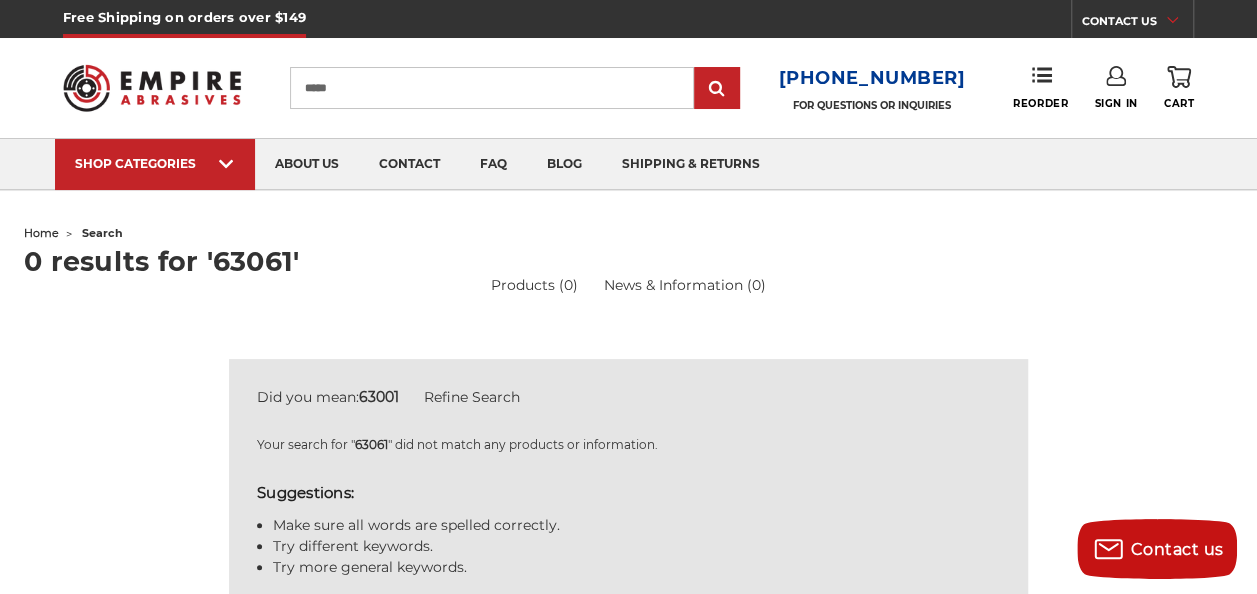 type on "*****" 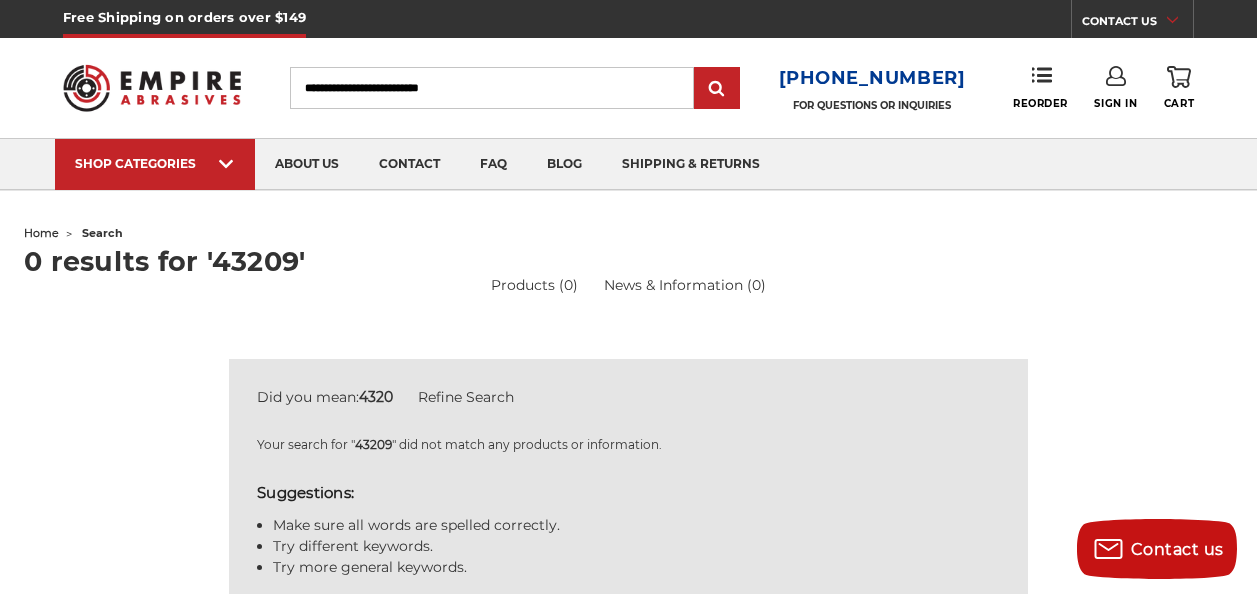 scroll, scrollTop: 0, scrollLeft: 0, axis: both 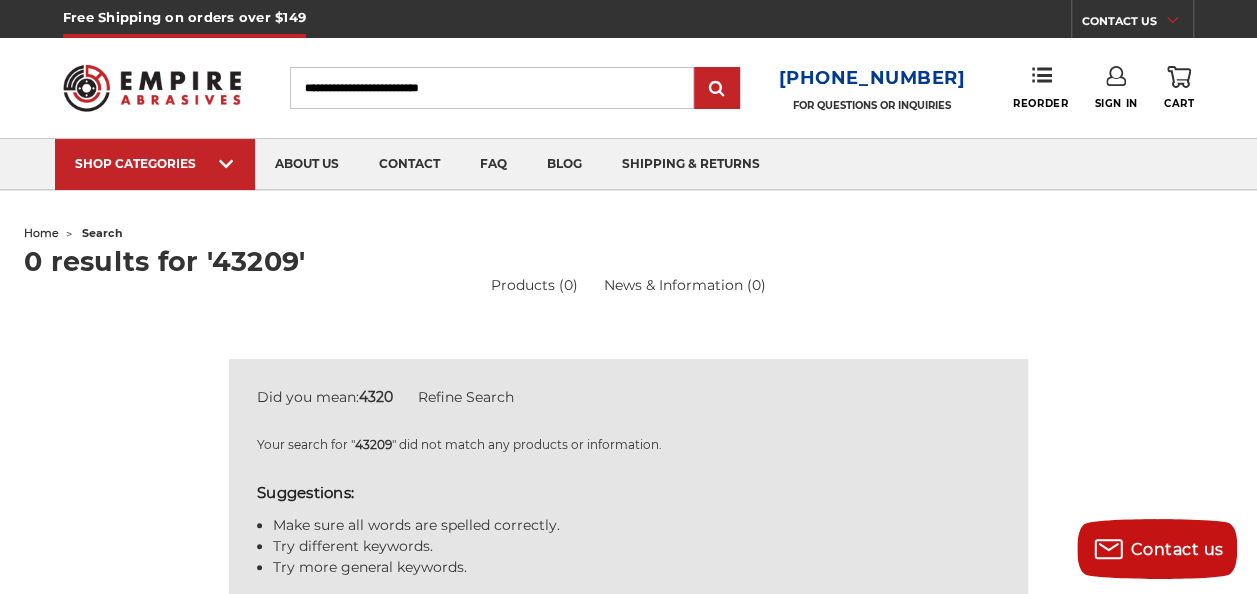 drag, startPoint x: 508, startPoint y: 97, endPoint x: 525, endPoint y: 45, distance: 54.708317 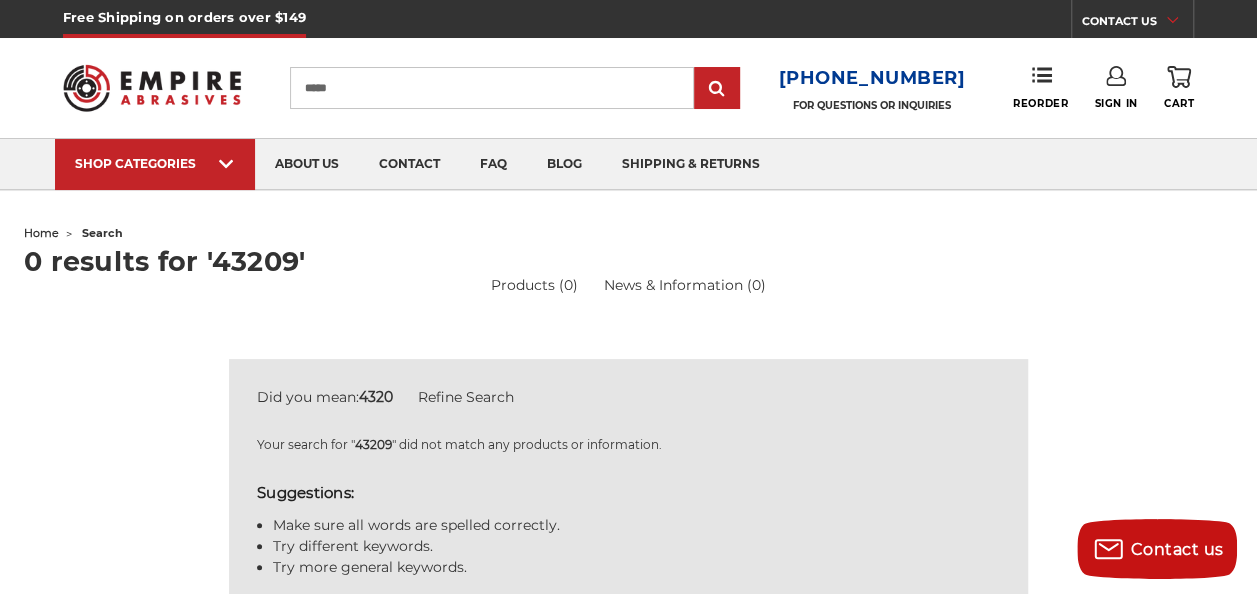 type on "*****" 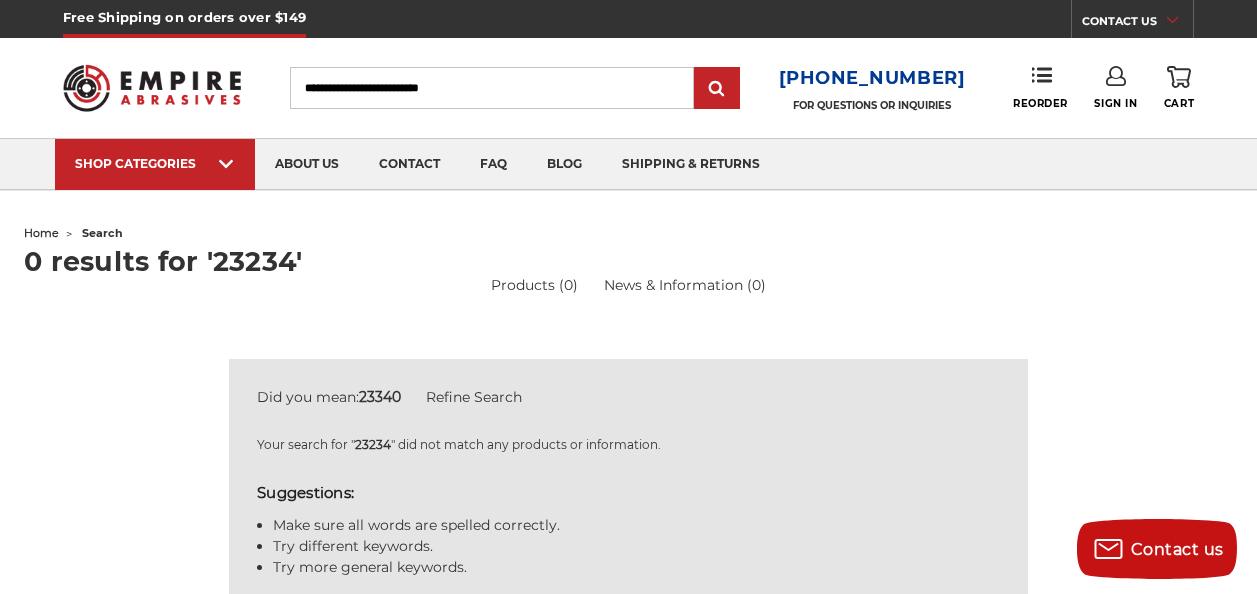scroll, scrollTop: 0, scrollLeft: 0, axis: both 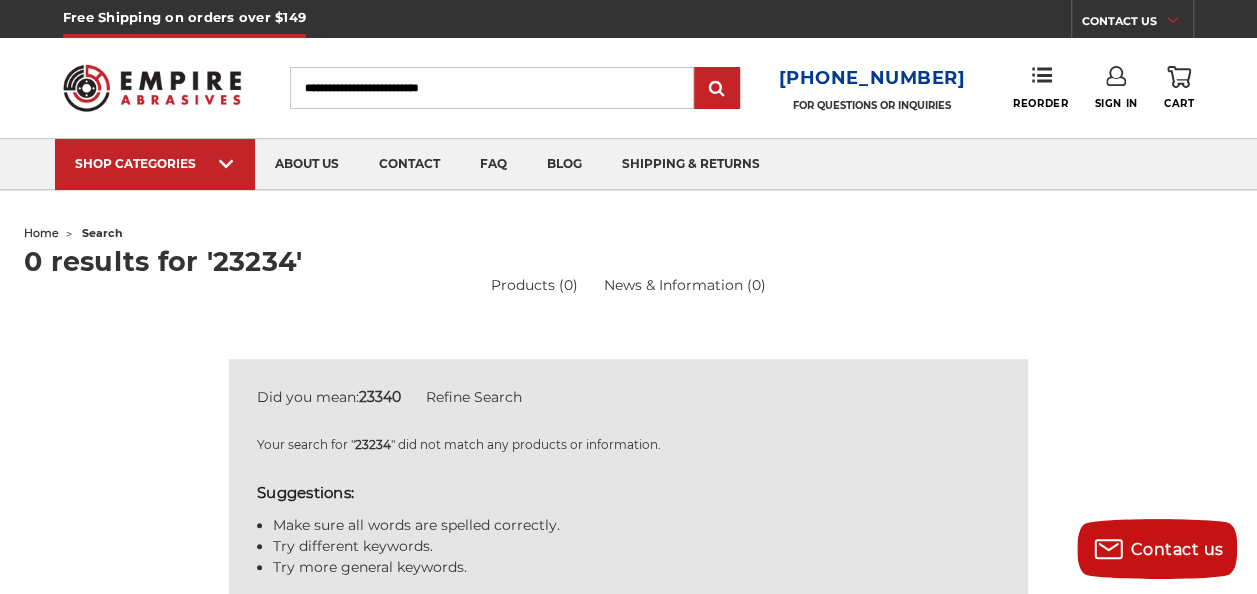 click on "Search" at bounding box center (492, 88) 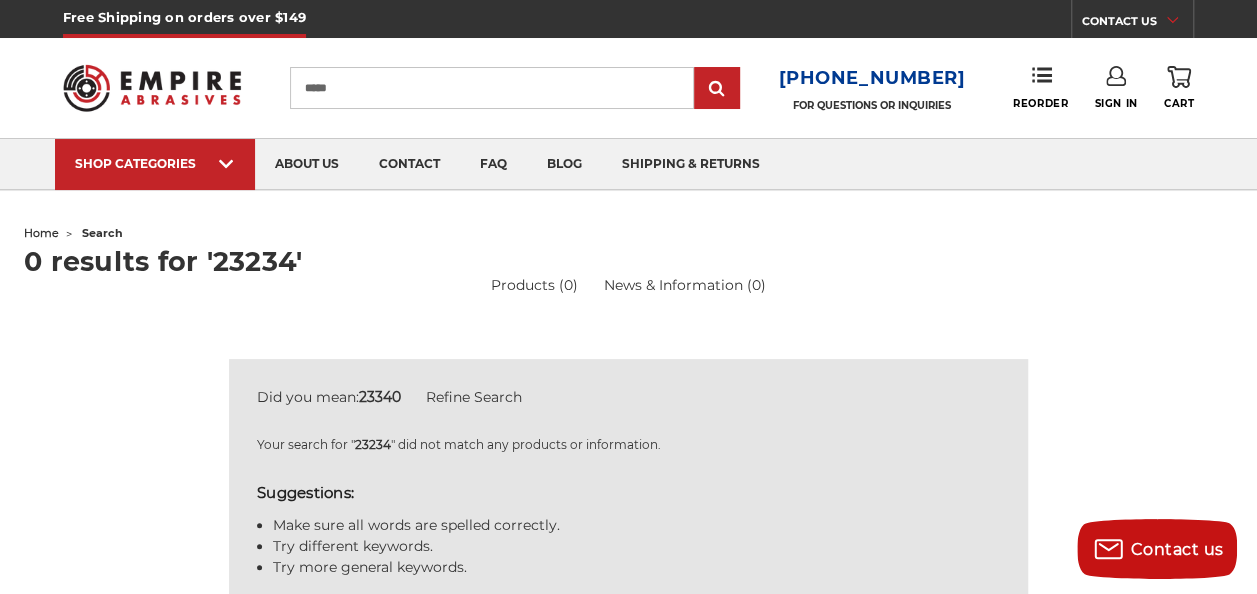 type on "*****" 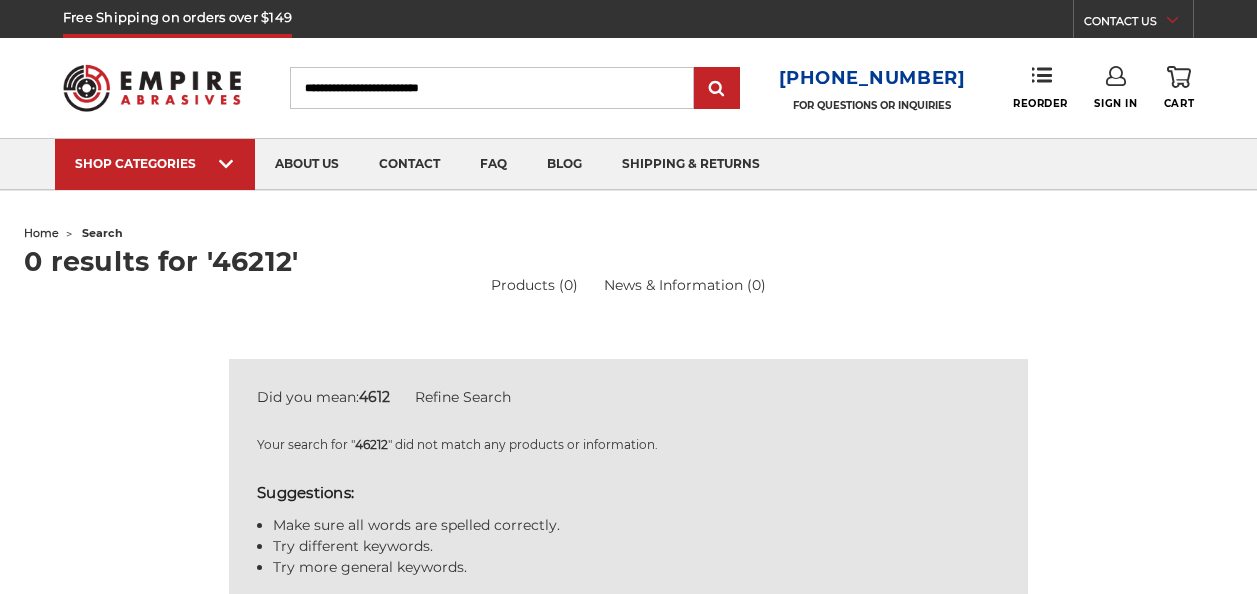 scroll, scrollTop: 0, scrollLeft: 0, axis: both 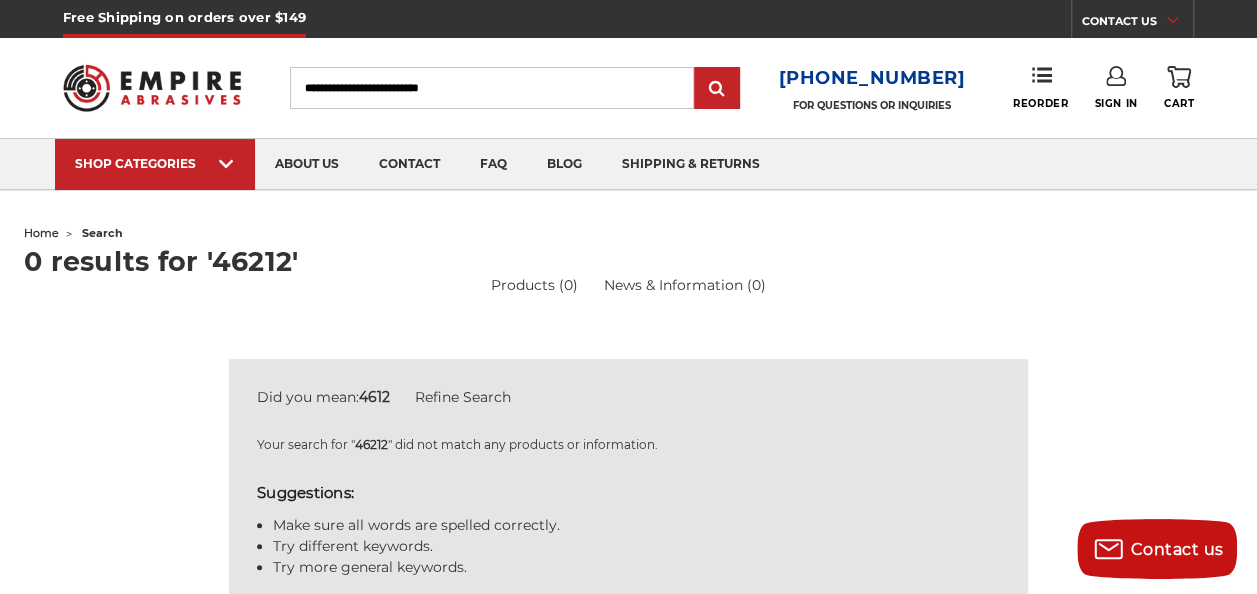 click on "Toggle menu
Menu
Search
1-800-816-3824
FOR QUESTIONS OR INQUIRIES
Phone
Reorder
Sign In
0
Cart" at bounding box center [628, 88] 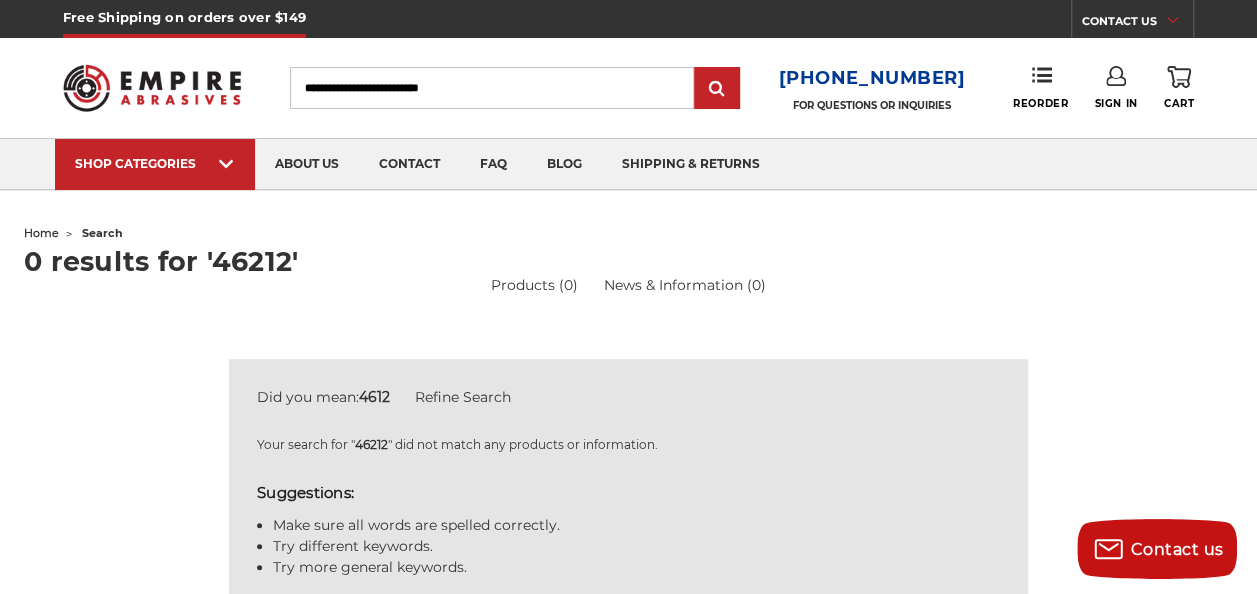 click on "Search" at bounding box center (492, 88) 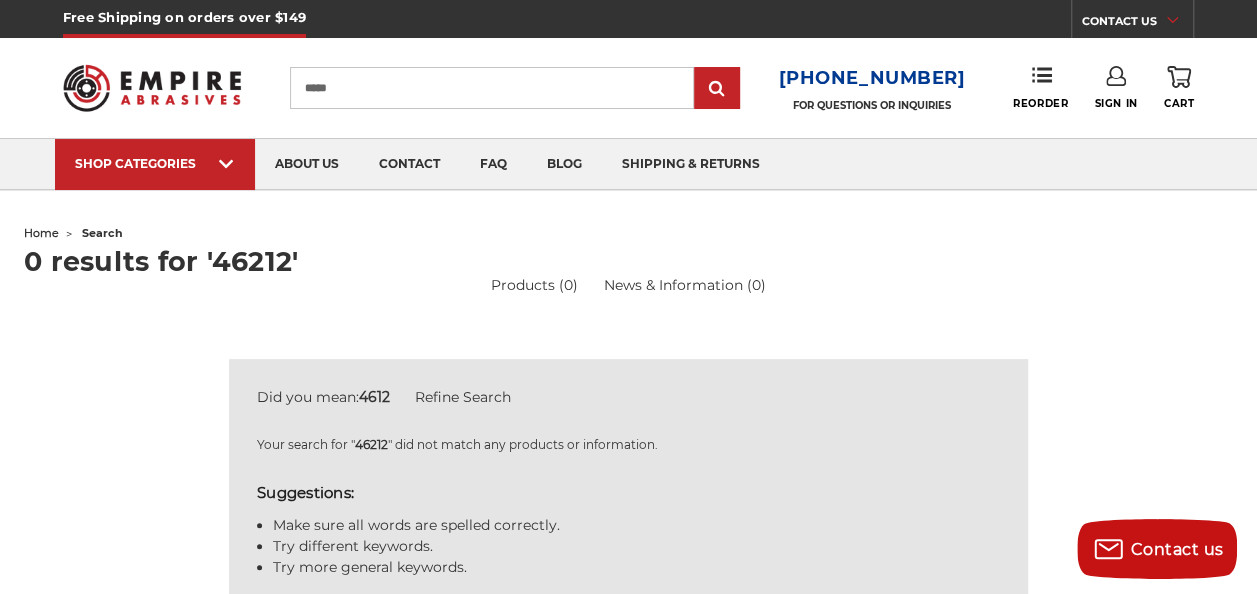 type on "*****" 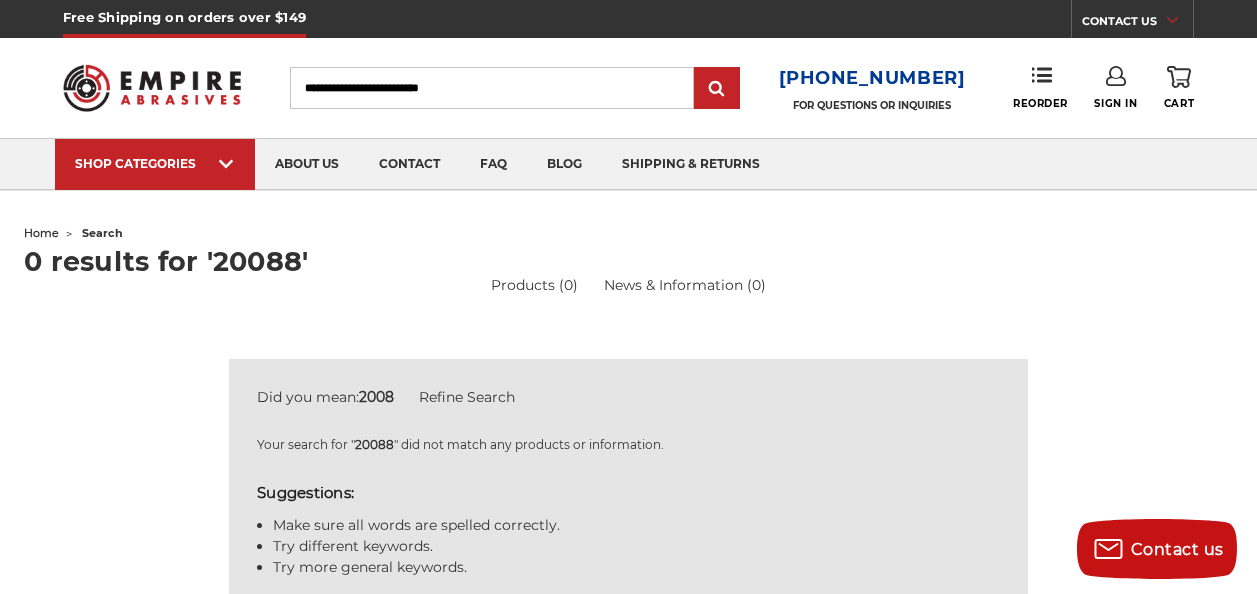 scroll, scrollTop: 0, scrollLeft: 0, axis: both 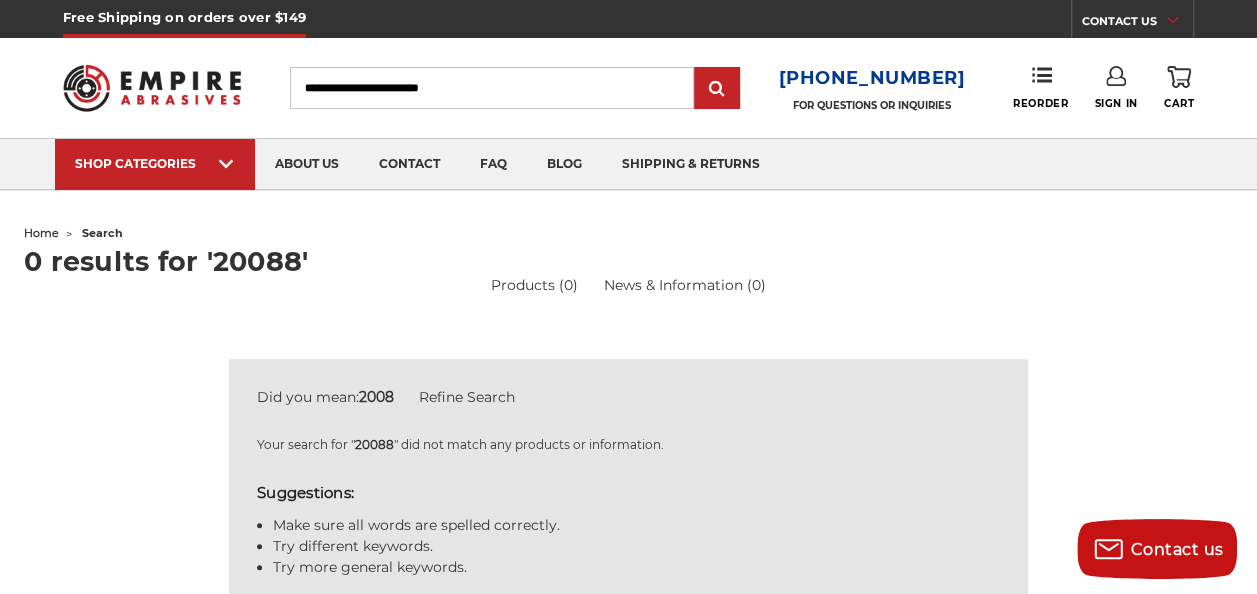 click on "Search" at bounding box center [492, 88] 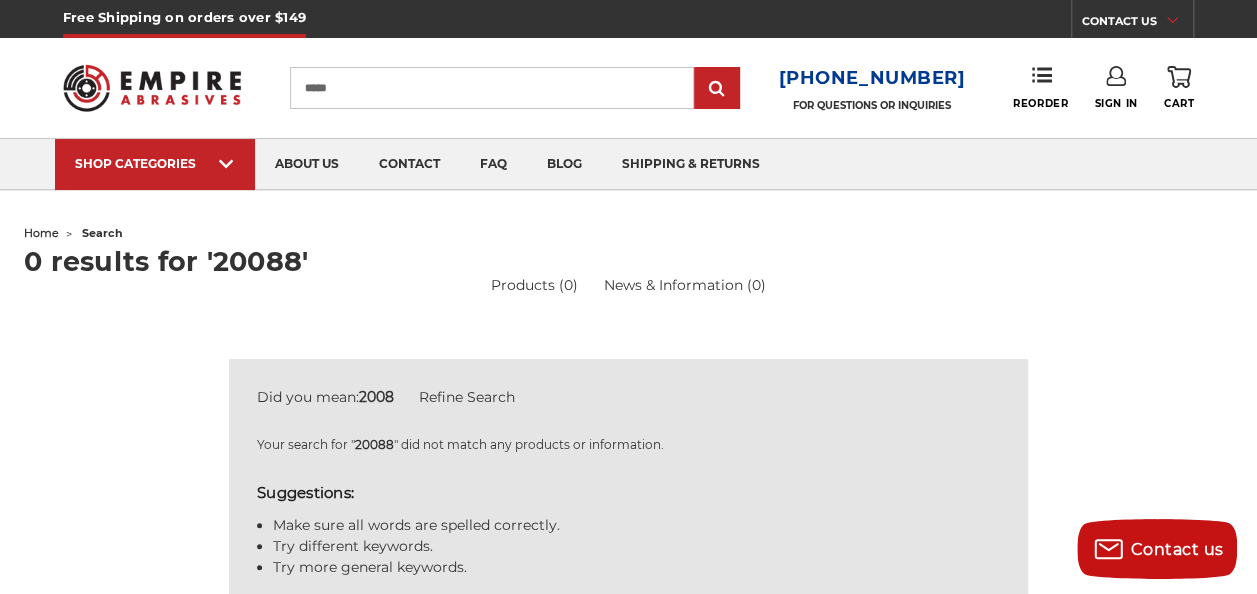 type on "*****" 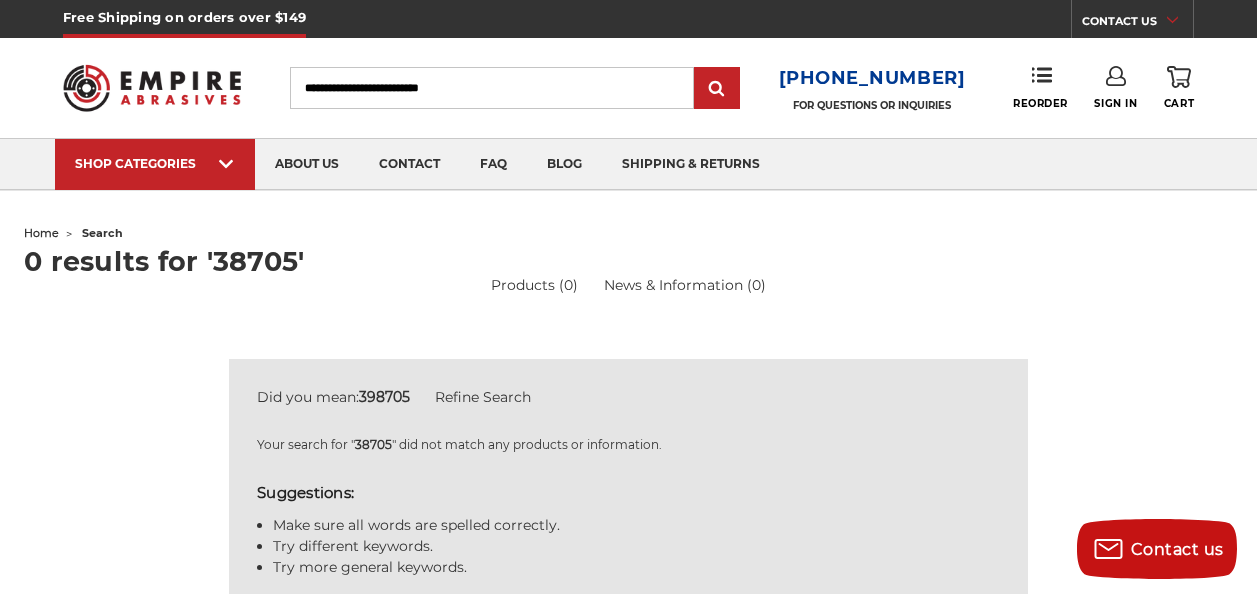 scroll, scrollTop: 0, scrollLeft: 0, axis: both 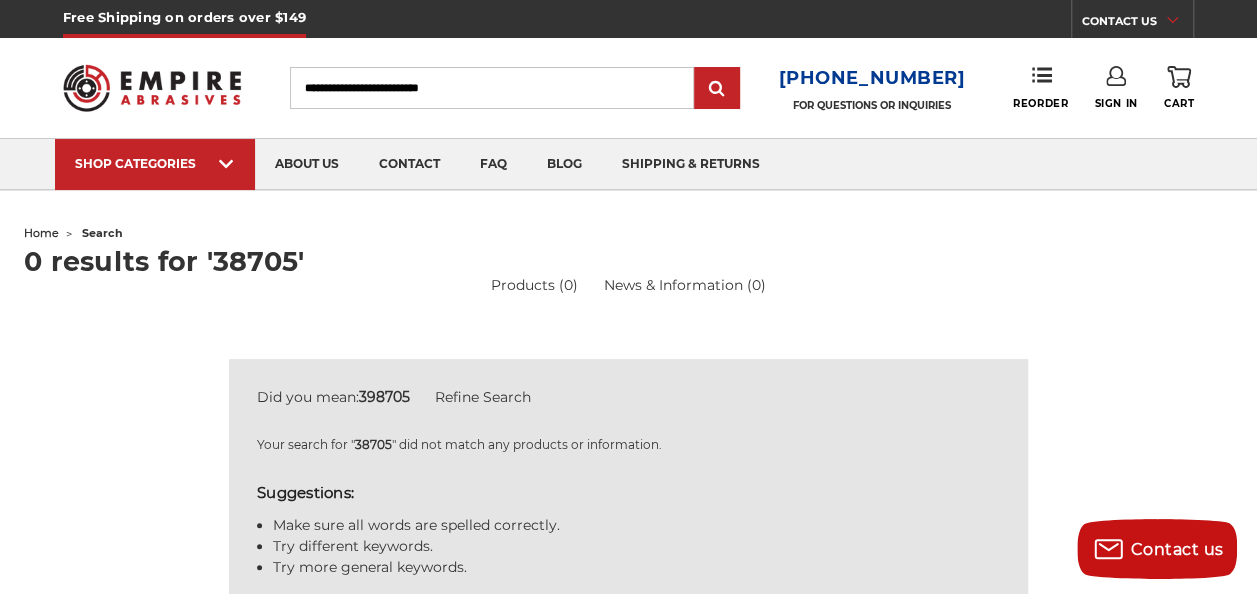 click on "Search" at bounding box center [492, 88] 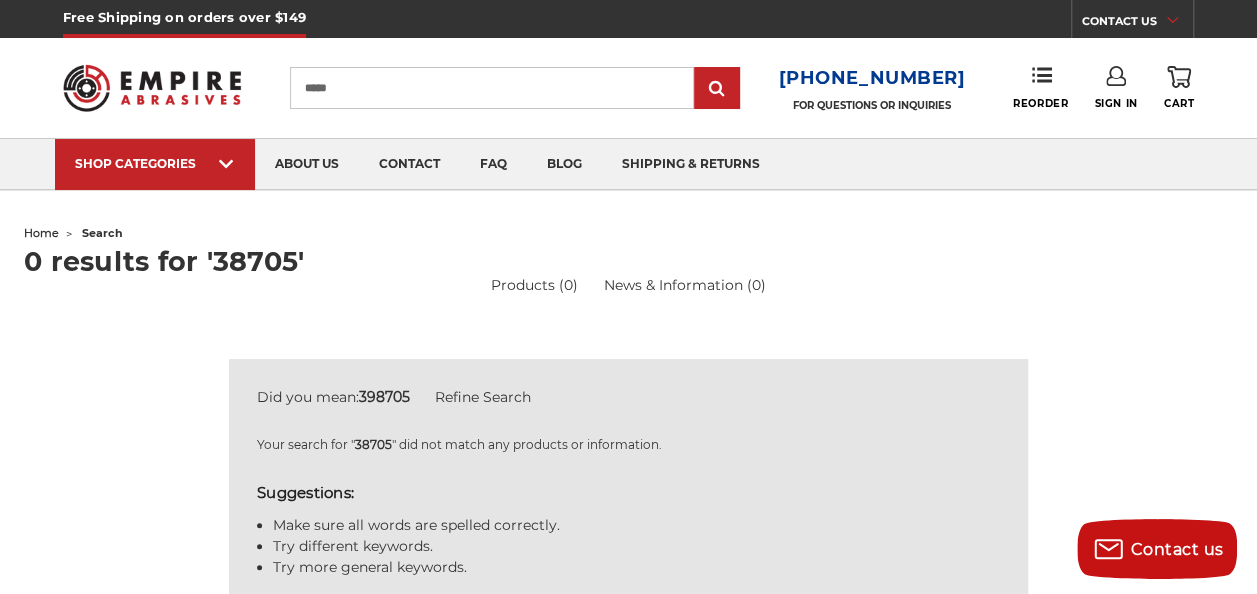 type on "*****" 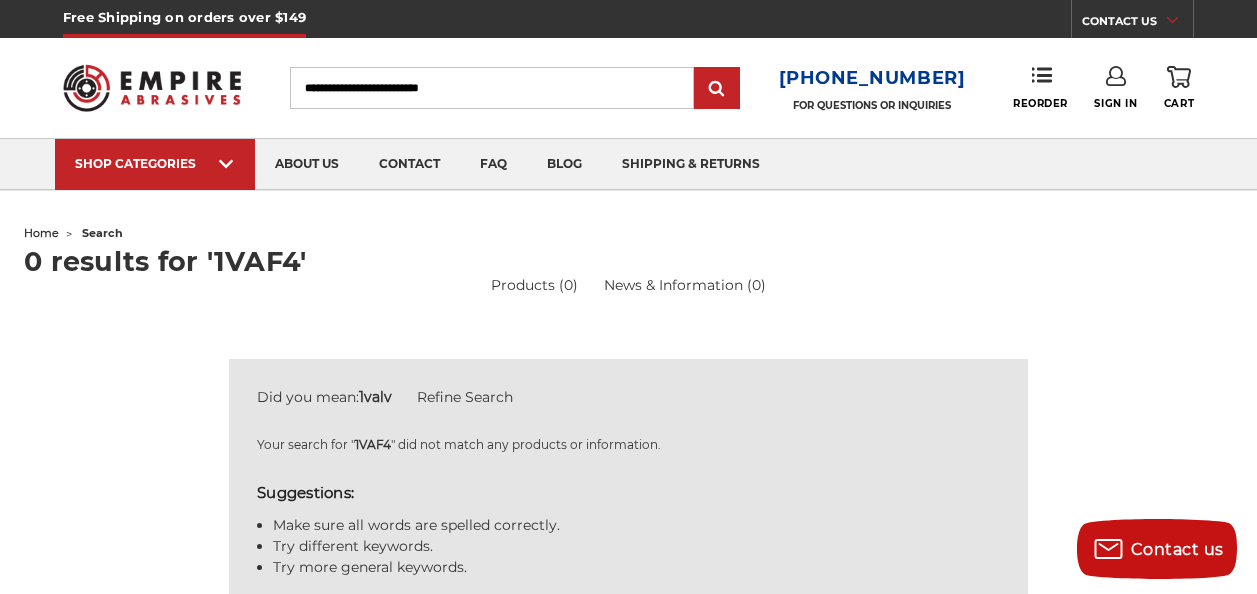 scroll, scrollTop: 0, scrollLeft: 0, axis: both 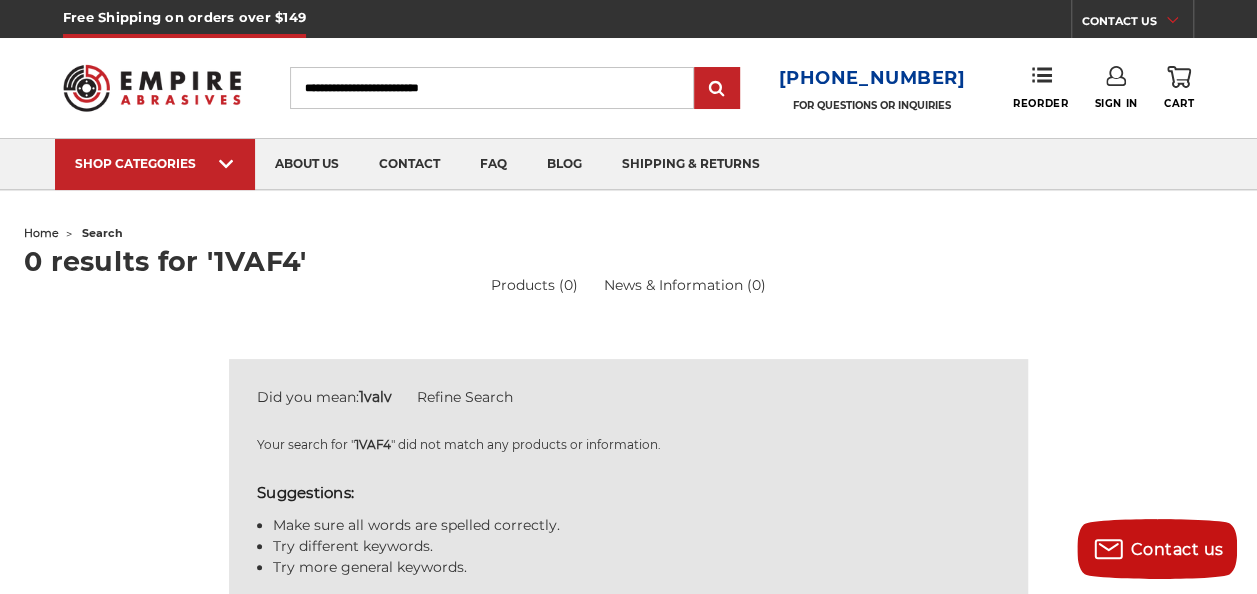 click on "Search" at bounding box center (492, 88) 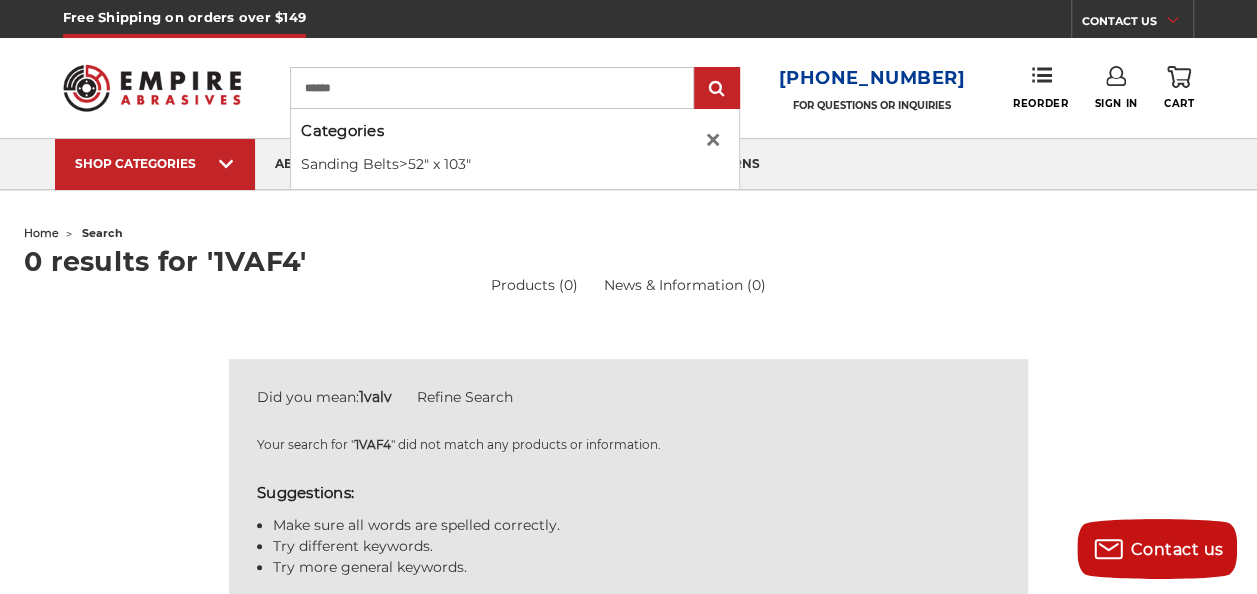 type on "******" 